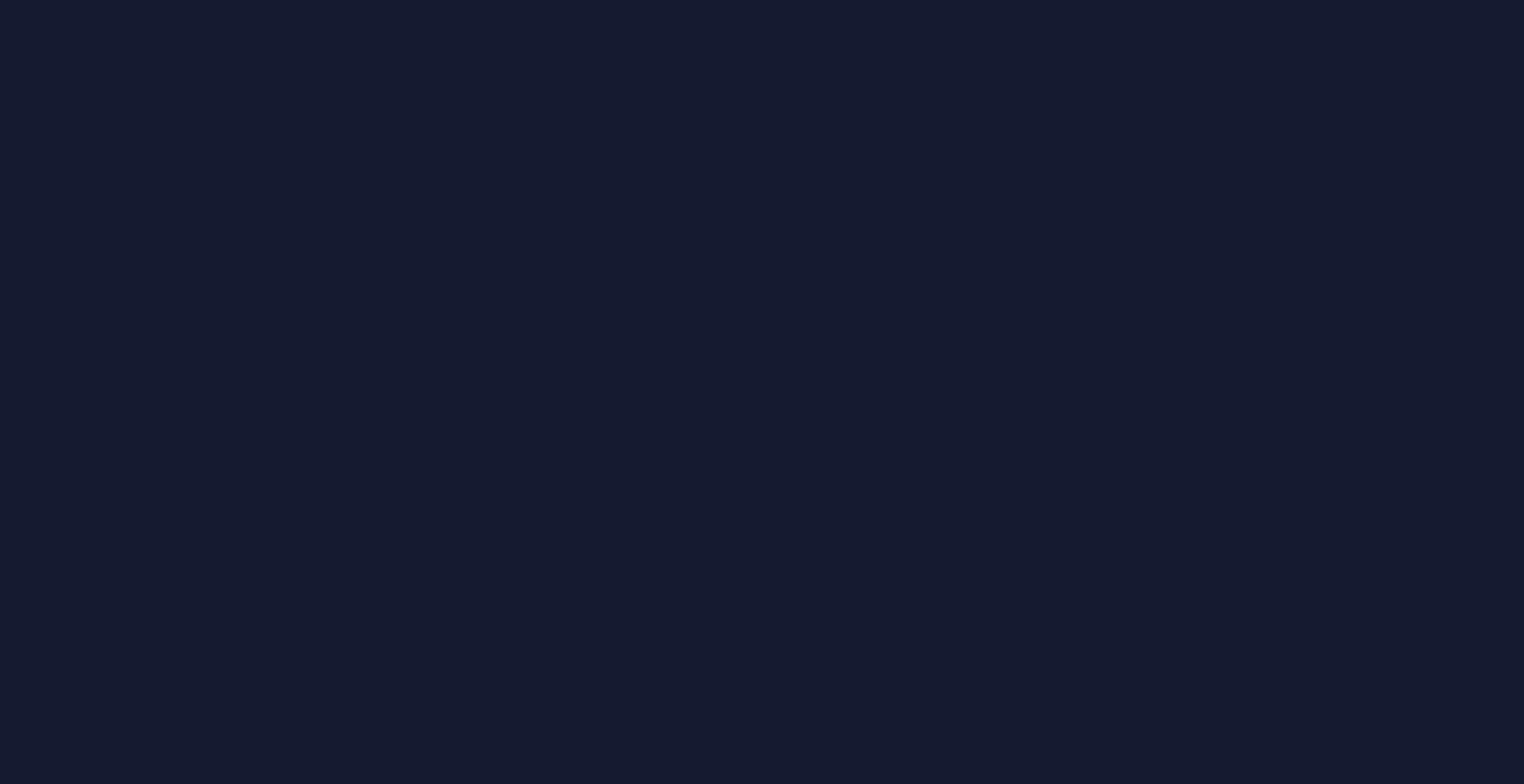 scroll, scrollTop: 0, scrollLeft: 0, axis: both 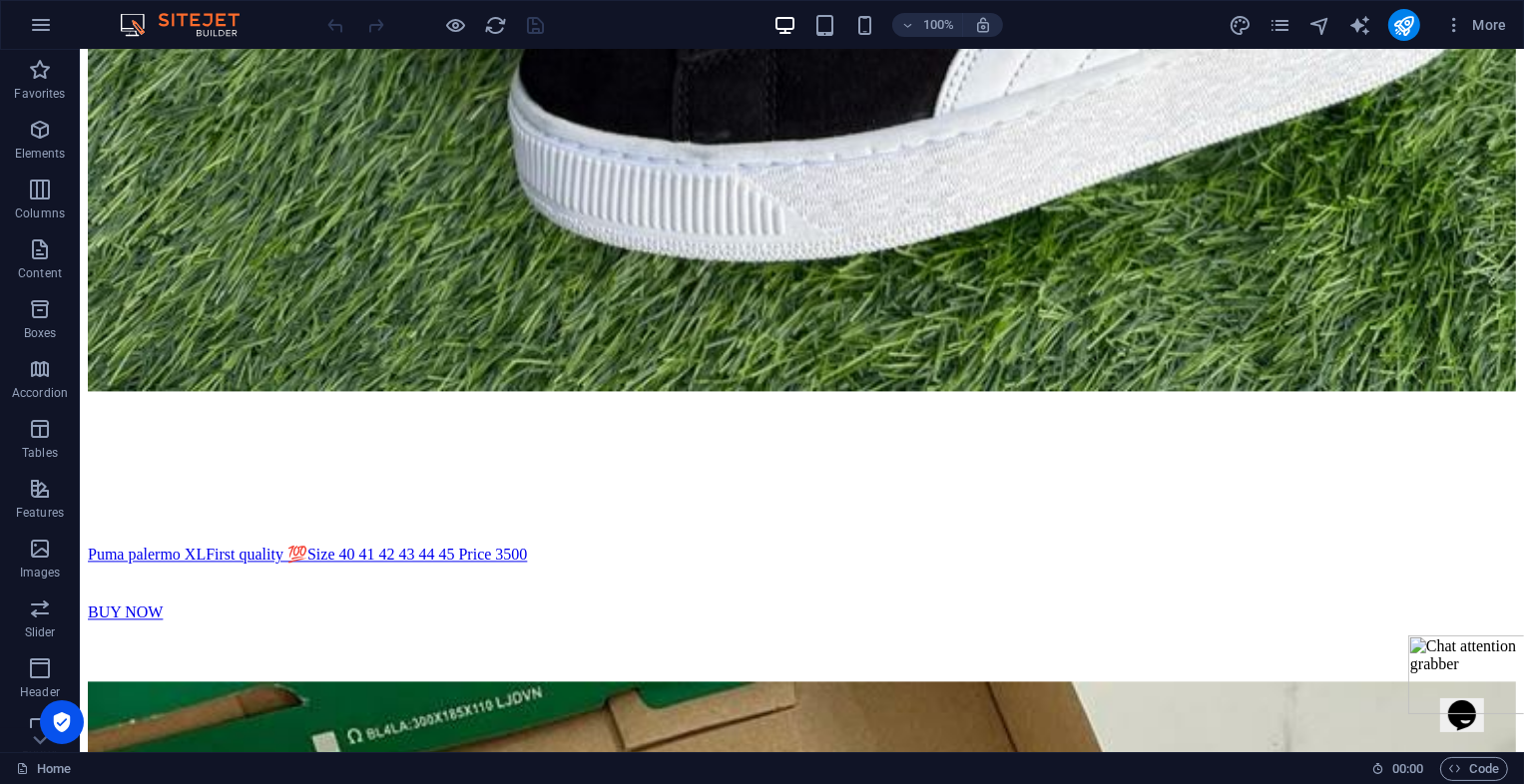 click at bounding box center (1469, 673) 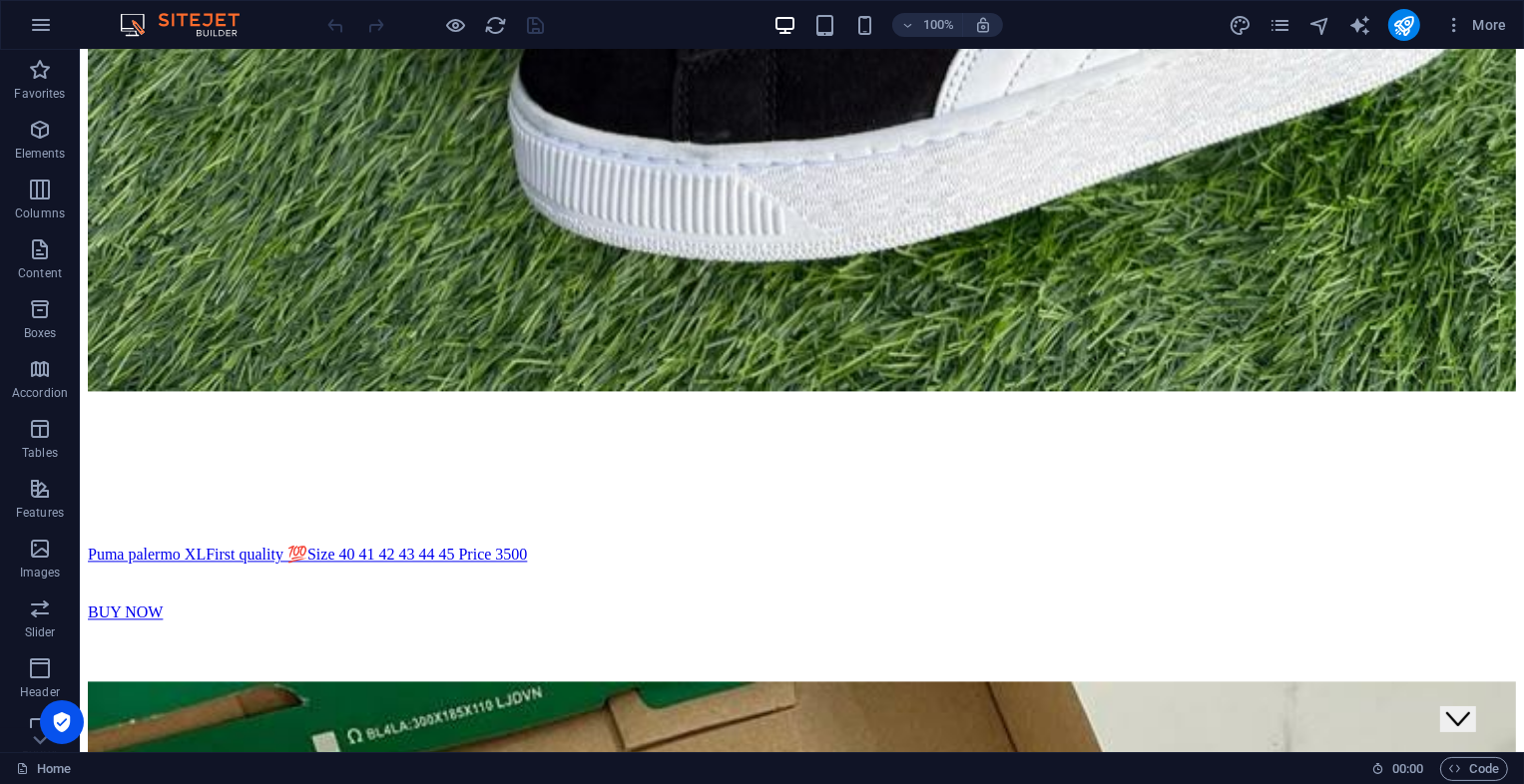 click on "Close Chat This icon closes the chat window." 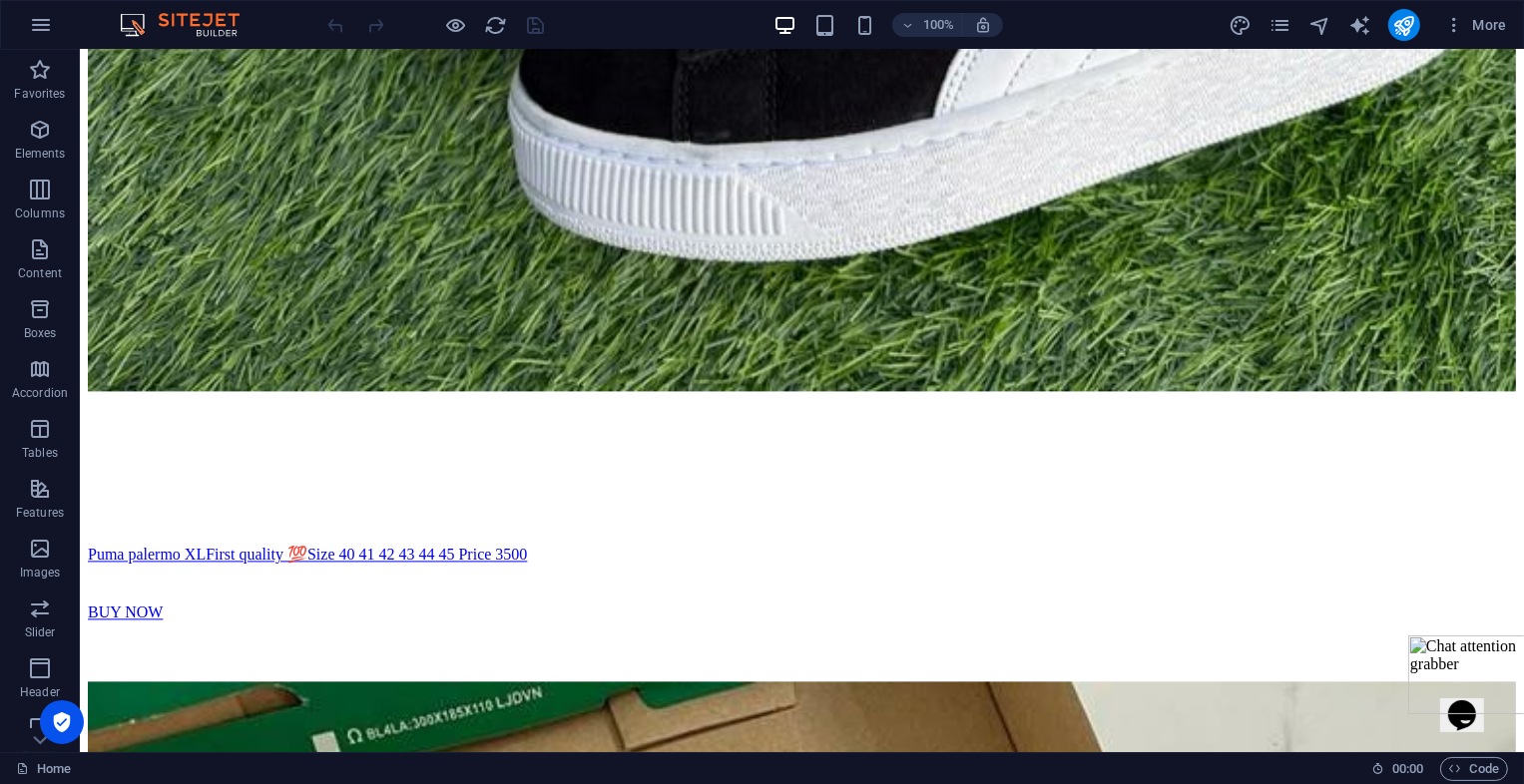 scroll, scrollTop: 103179, scrollLeft: 0, axis: vertical 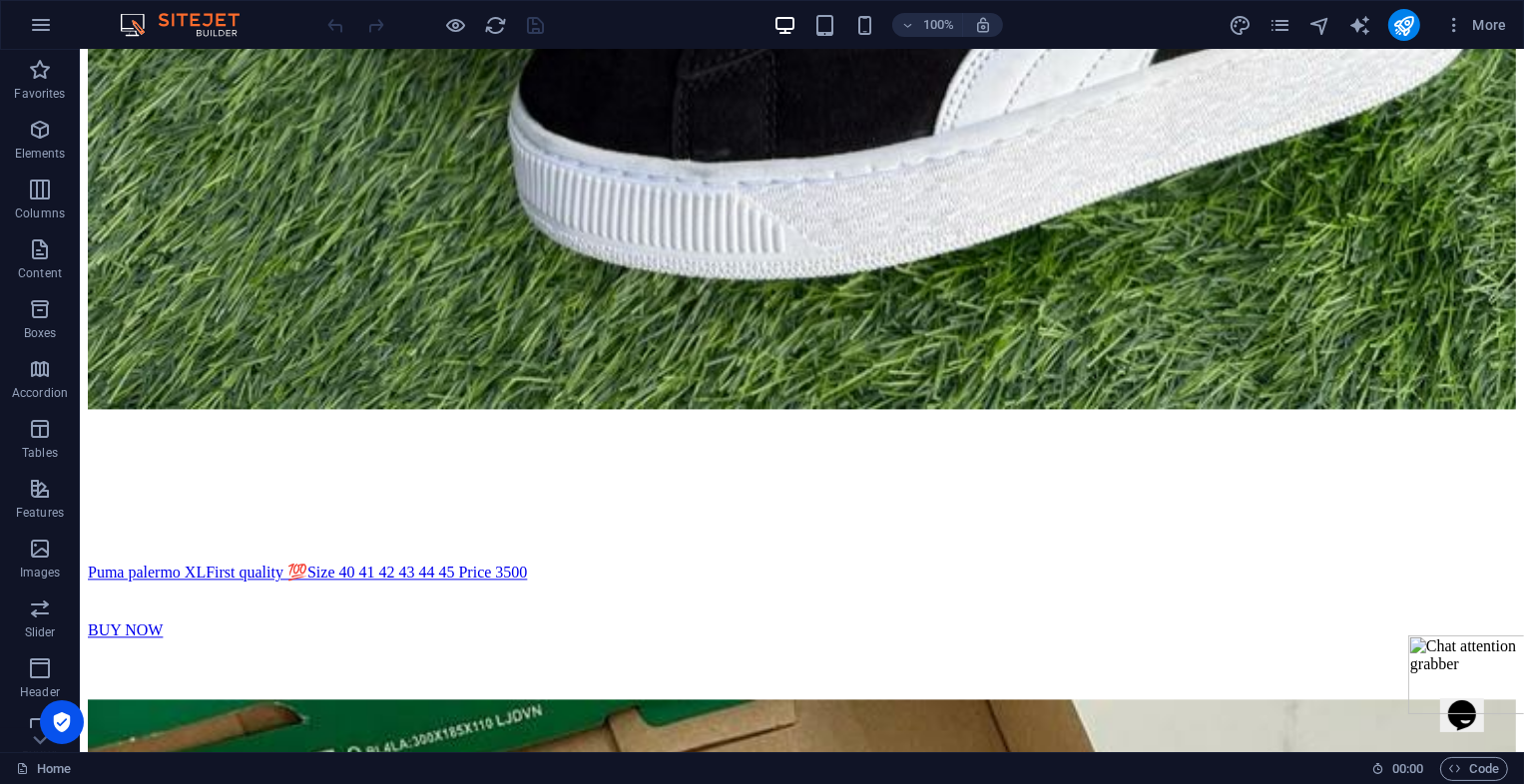 drag, startPoint x: 1464, startPoint y: 698, endPoint x: 1472, endPoint y: 711, distance: 15.264338 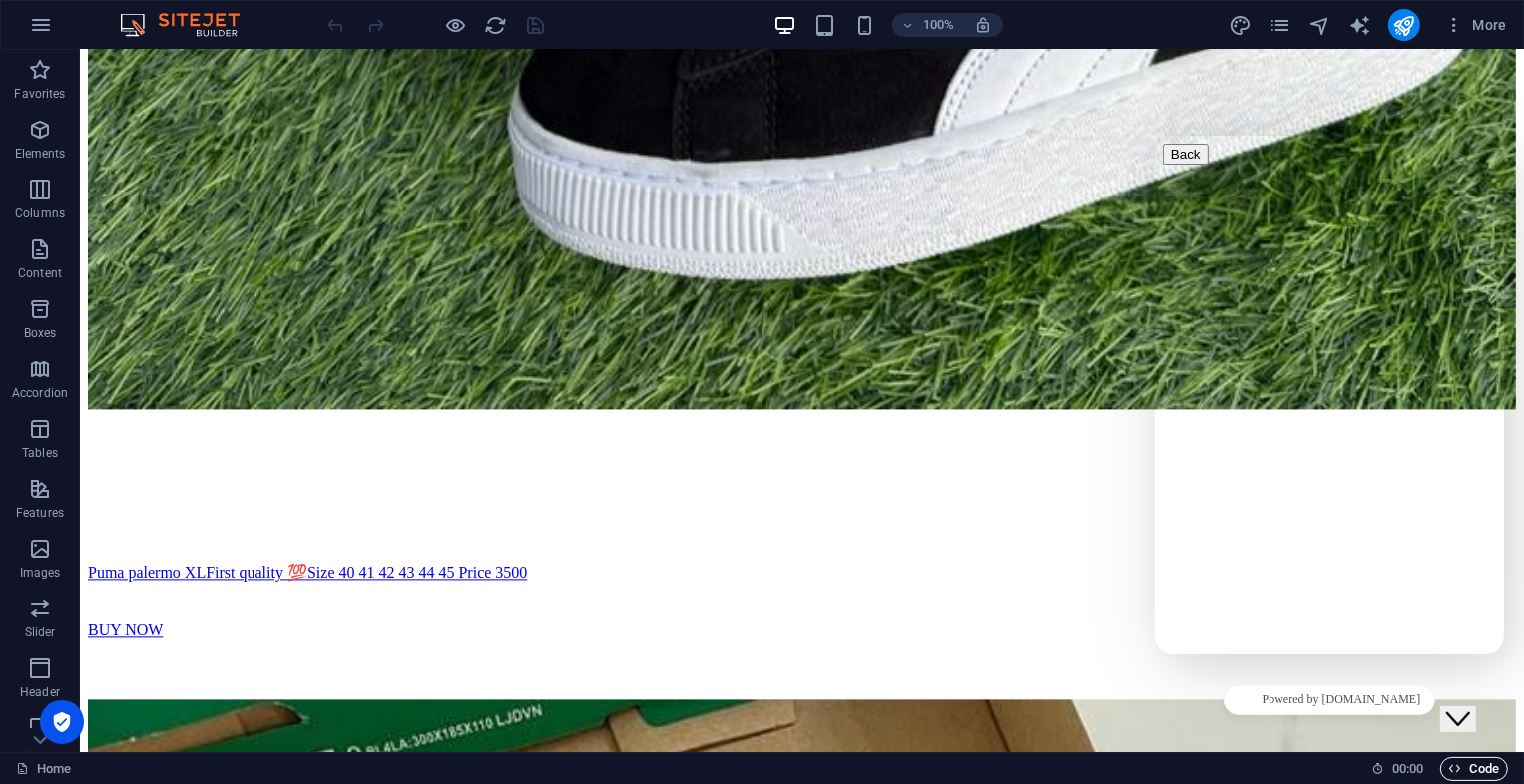 drag, startPoint x: 32, startPoint y: 39, endPoint x: 1449, endPoint y: 766, distance: 1592.6136 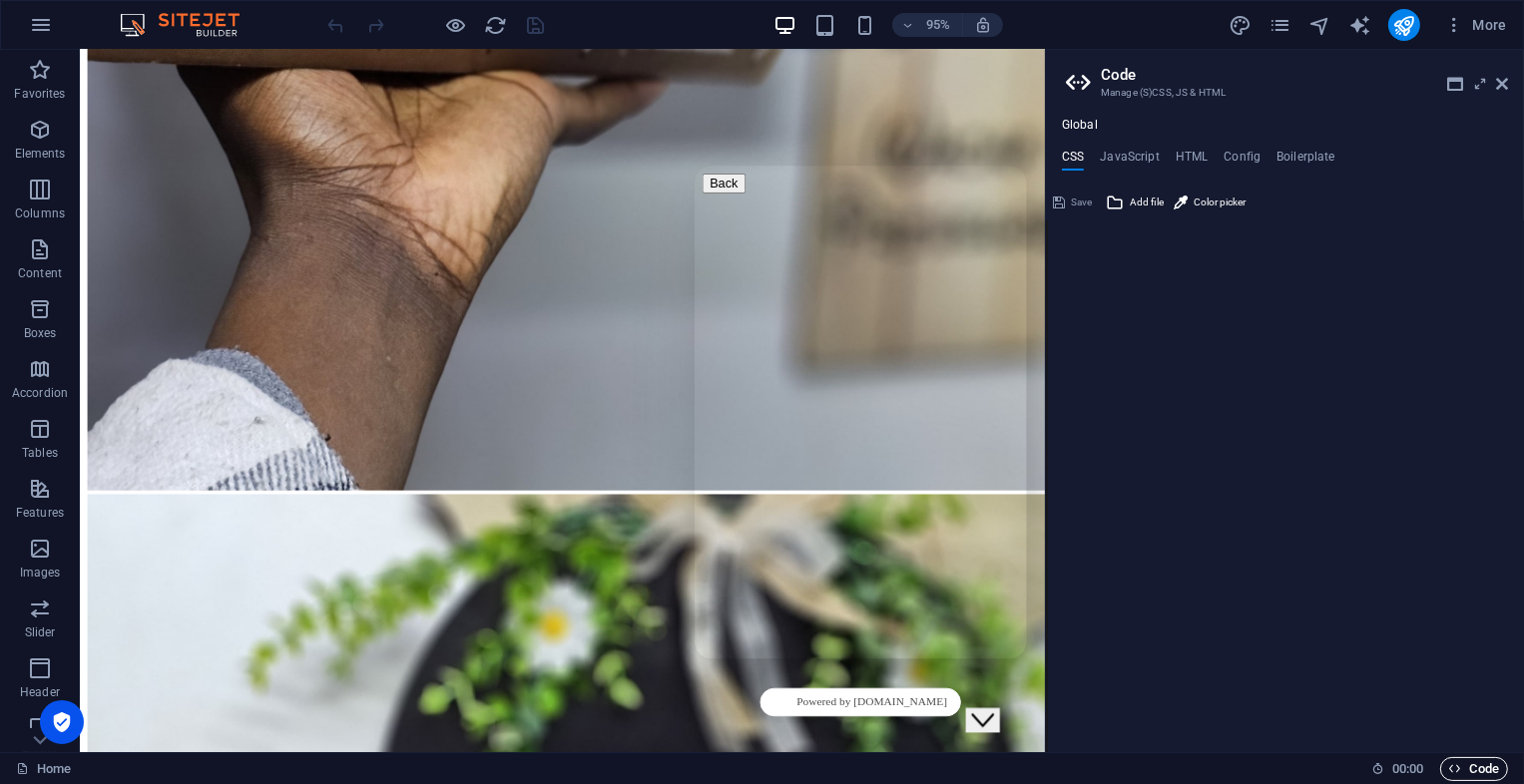 click on "Code" at bounding box center [1474, 769] 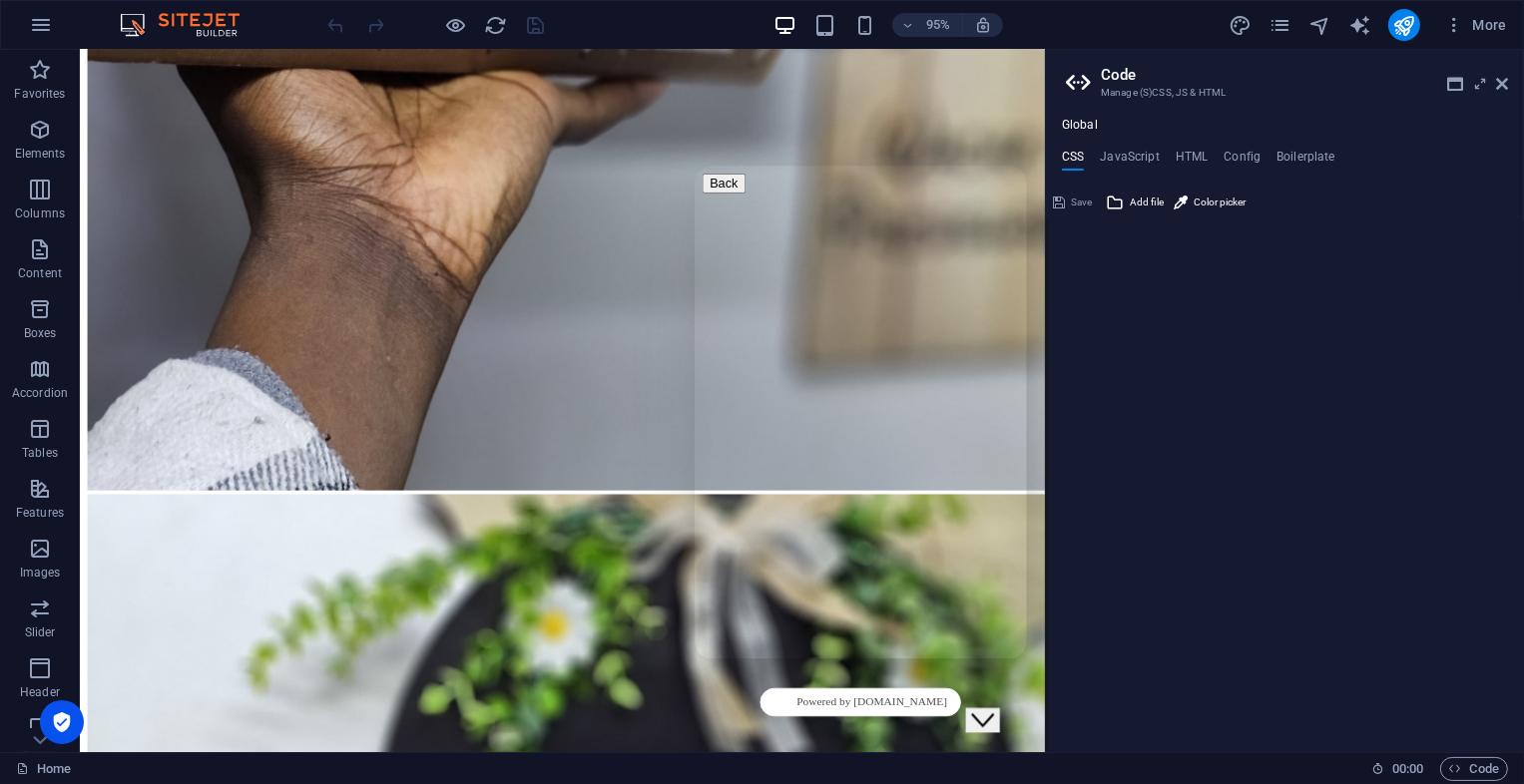 click at bounding box center [1285, 486] 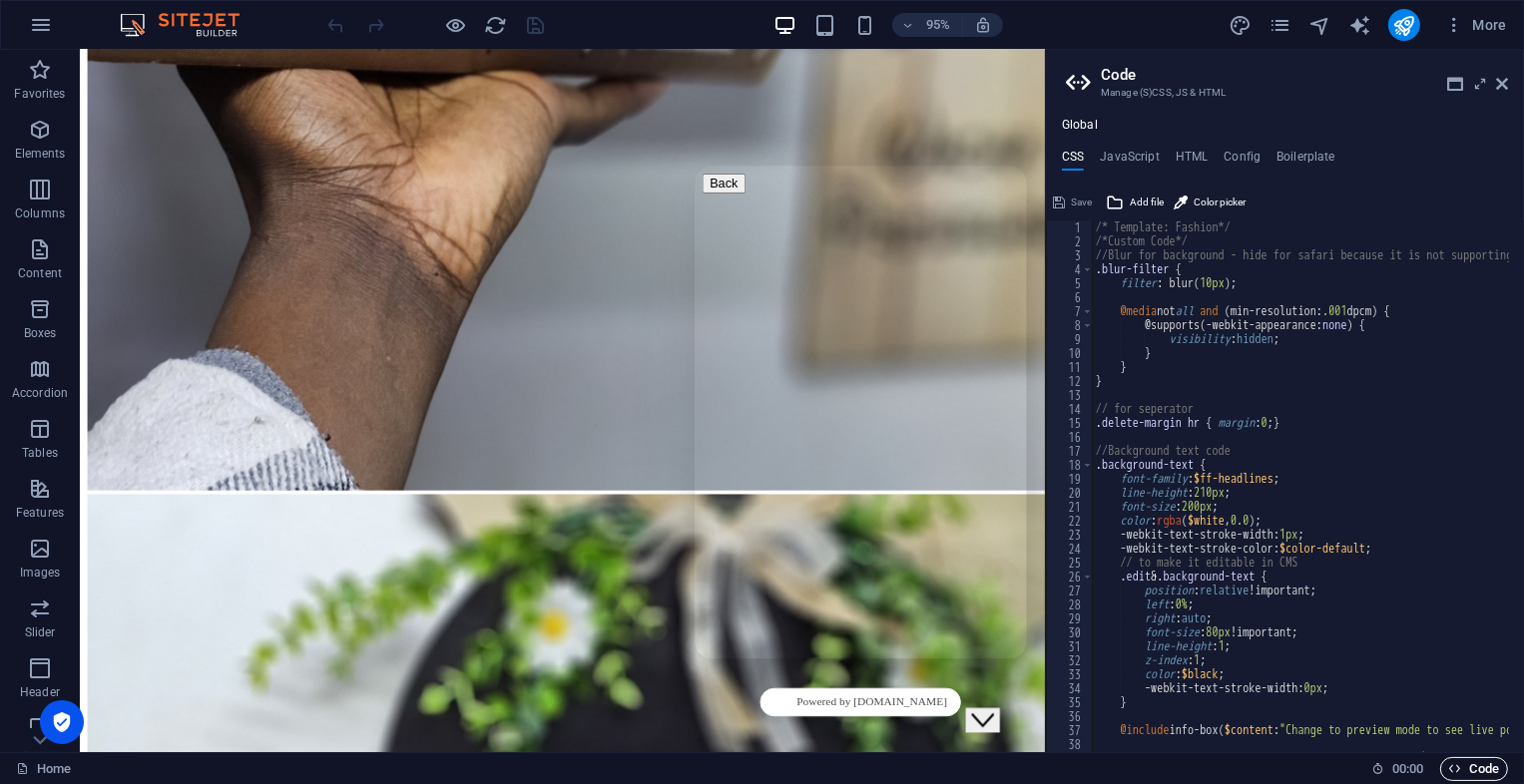 click at bounding box center (1455, 768) 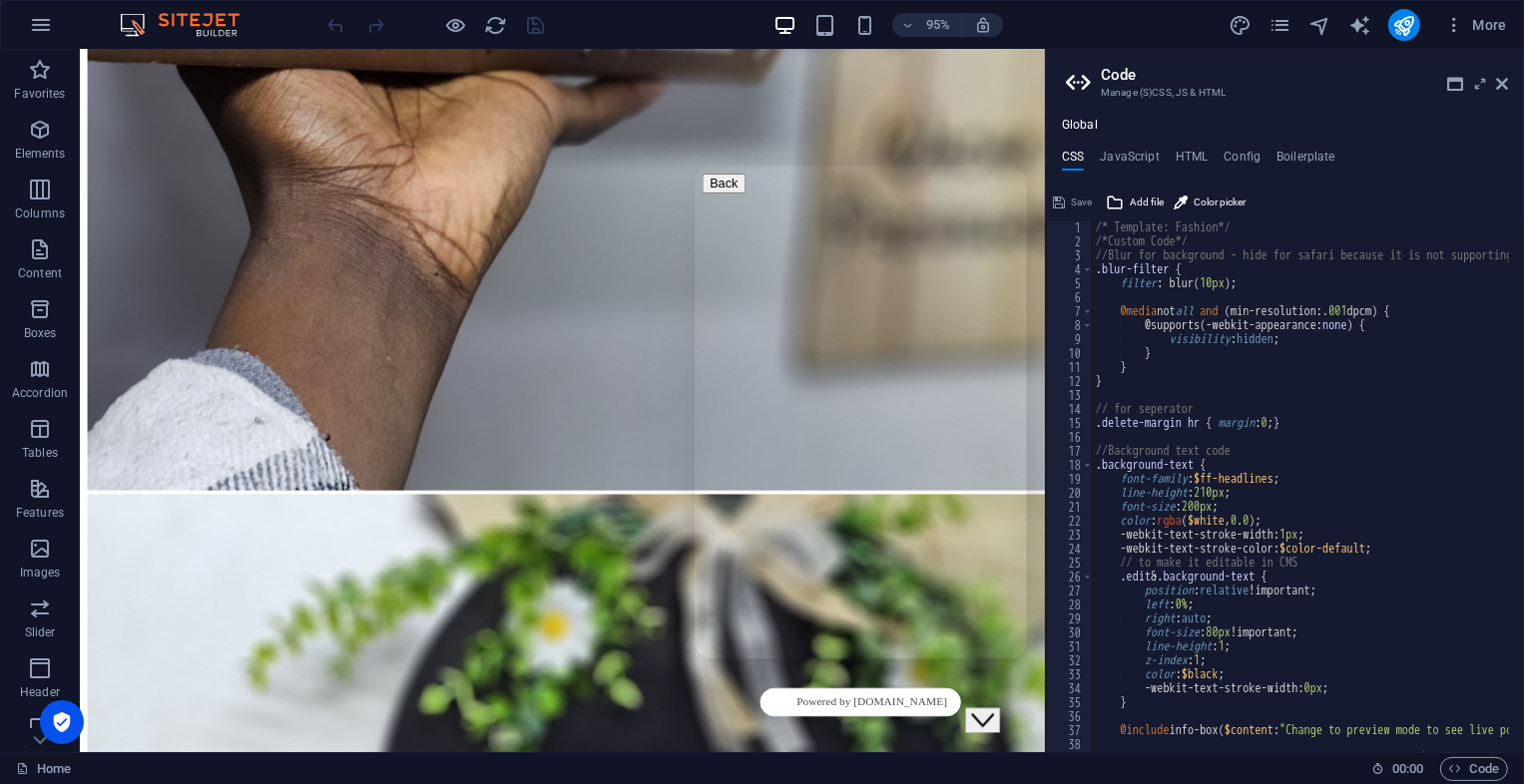 scroll, scrollTop: 92438, scrollLeft: 0, axis: vertical 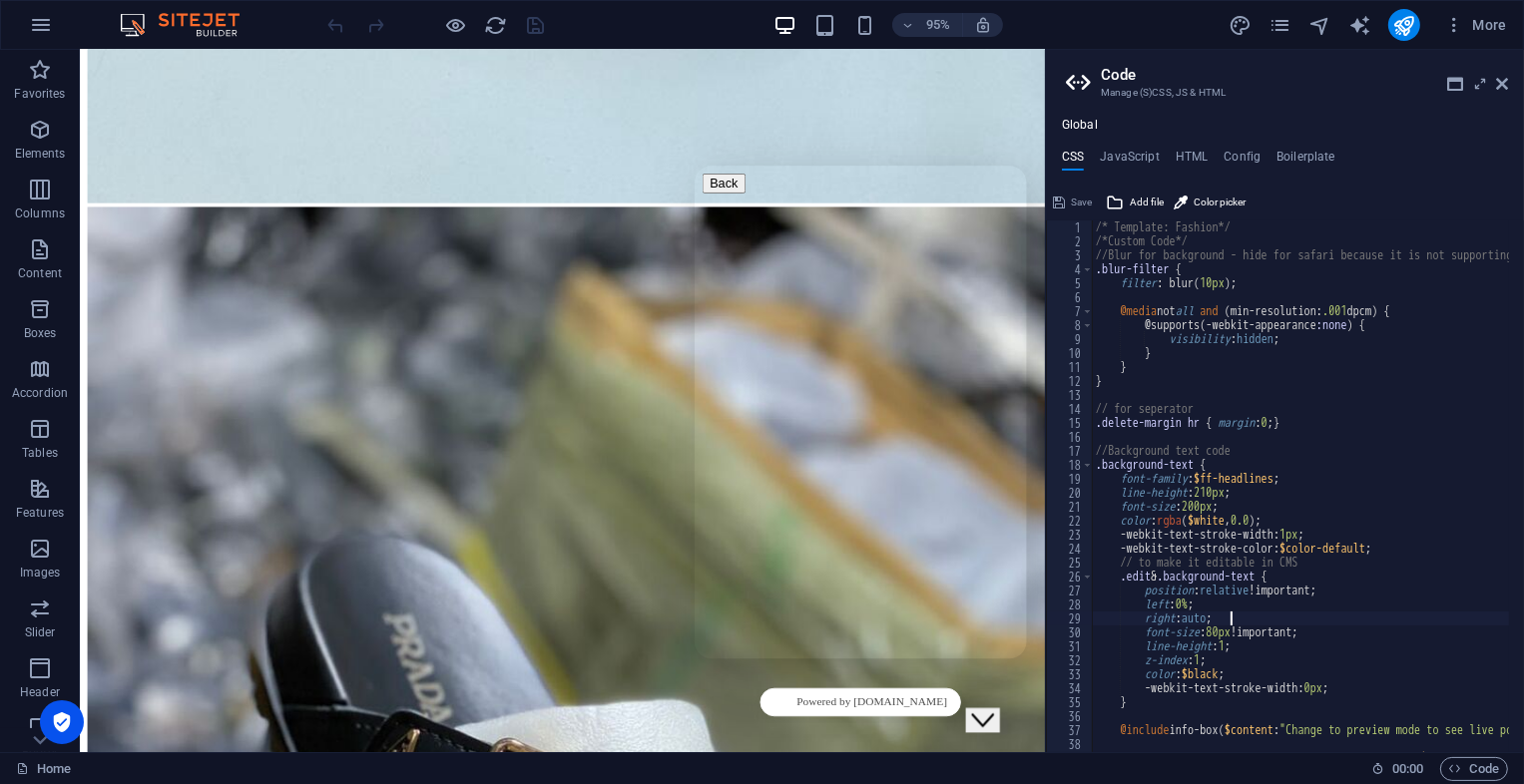 click on "/* Template: Fashion*/ /*Custom Code*/ //Blur for background - hide for safari because it is not supporting filter .blur-filter   {      filter : blur ( 10px ) ;      @media  not  all   and   ( min-resolution: .001 dpcm )   {           @supports  ( -webkit-appearance :none )   {                visibility :  hidden ;           }      } } // for seperator .delete-margin   hr   {   margin :  0 ;  } //Background text code .background-text   {      font-family :  $ff-headlines ;      line-height :  210px ;      font-size :  200px ;      color :  rgba ( $white ,  0.0 ) ;      -webkit-text-stroke-width:  1px ;      -webkit-text-stroke-color:  $color-default ;      // to make it editable in CMS      .edit  & .background-text   {           position :  relative  !important;           left :  0% ;           right :  auto ;           font-size :  80px  !important;           line-height :  1 ;           z-index :  1 ;           color :  $black ;           -webkit-text-stroke-width:  0px ;      }      @include  info-box (" at bounding box center (1361, 493) 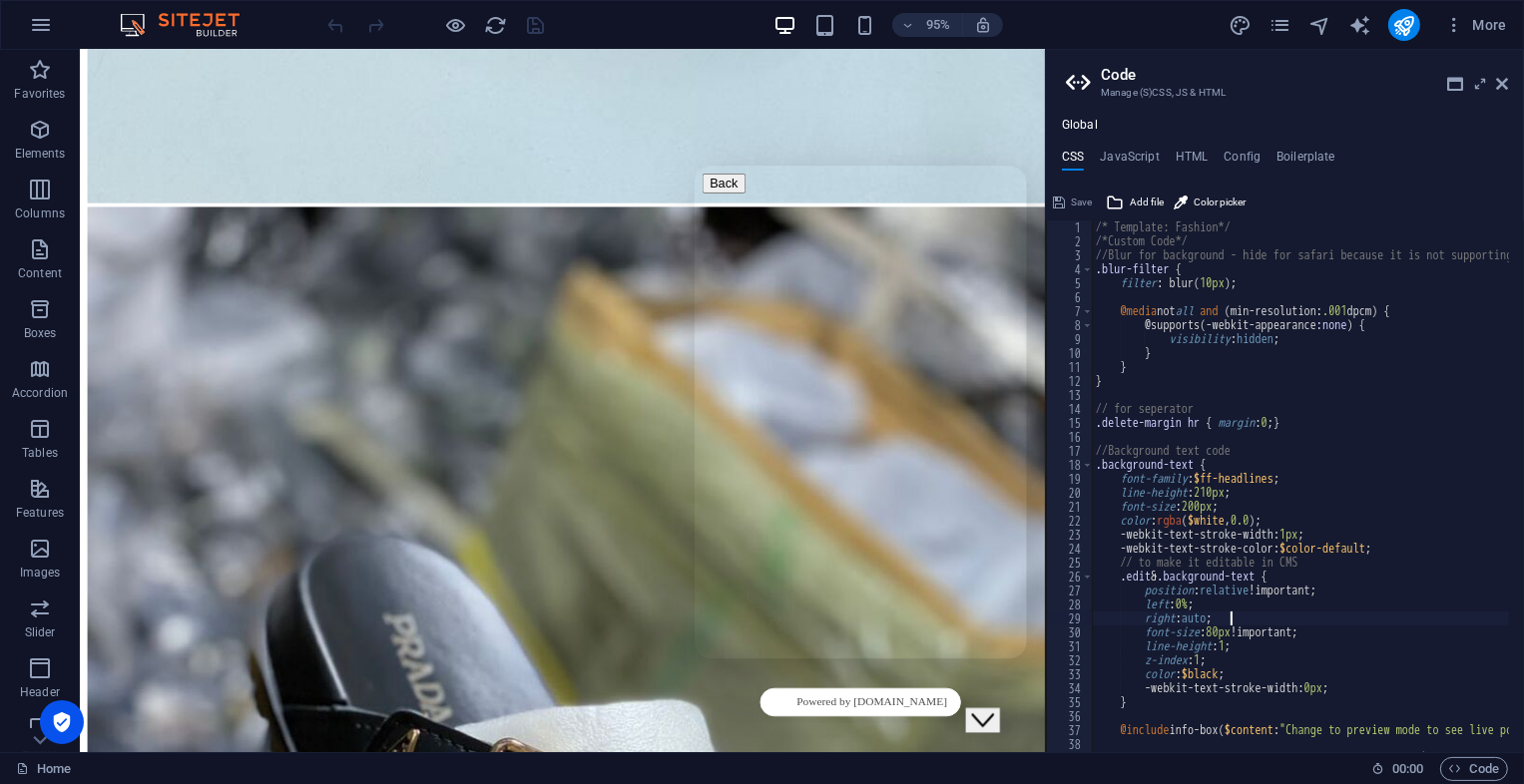 type on "font-size: 80px !important;" 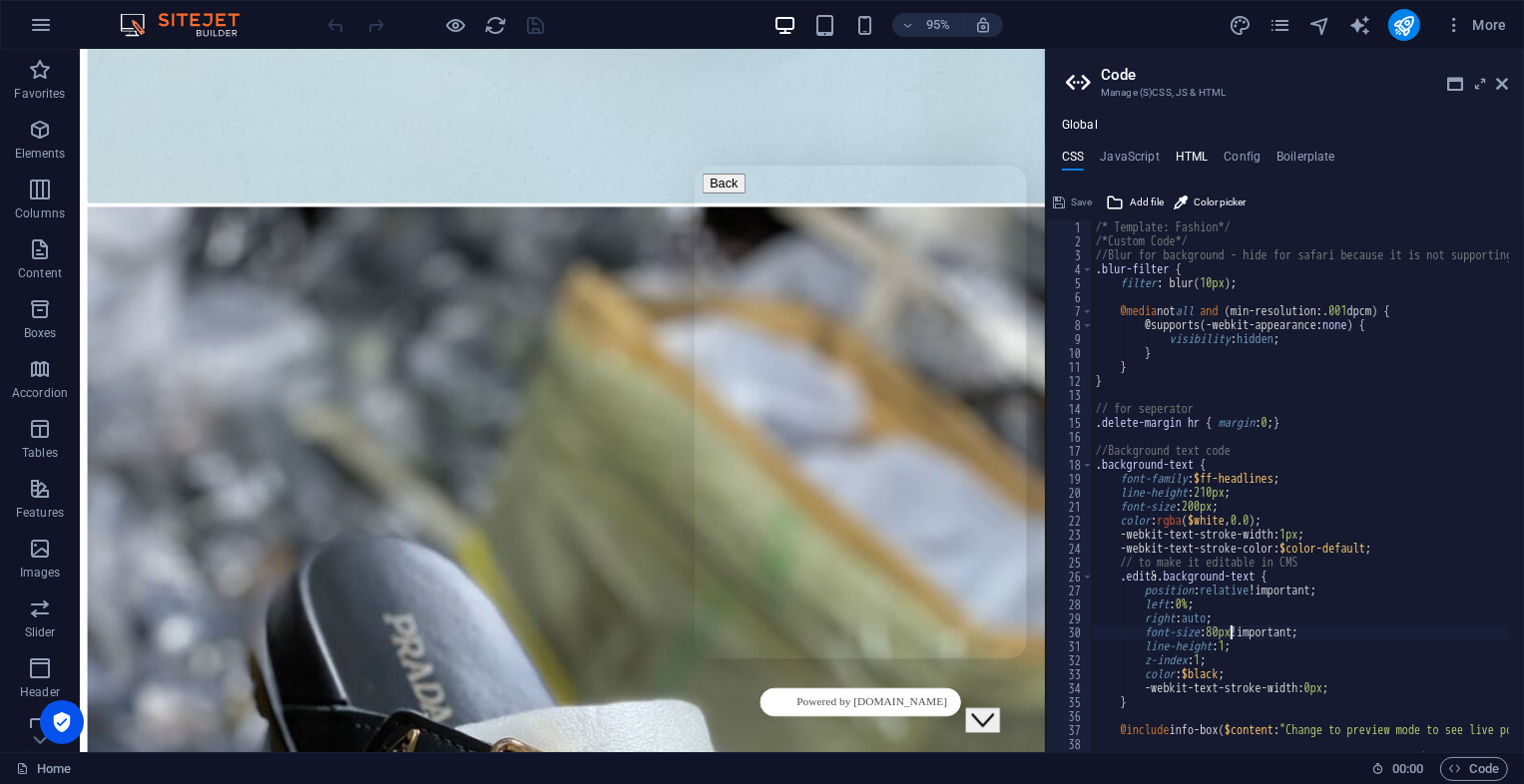 click on "HTML" at bounding box center (1192, 161) 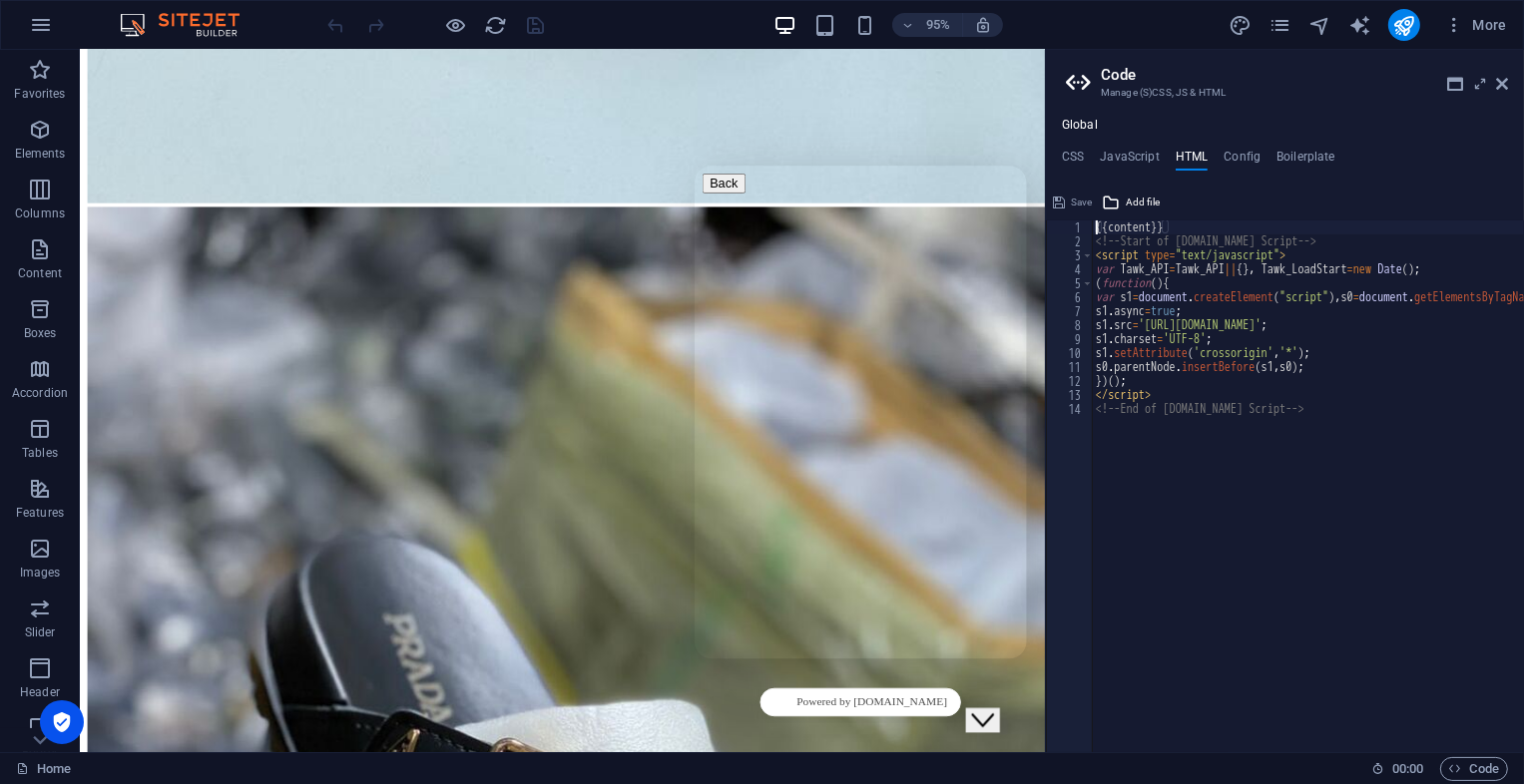 scroll, scrollTop: 92456, scrollLeft: 0, axis: vertical 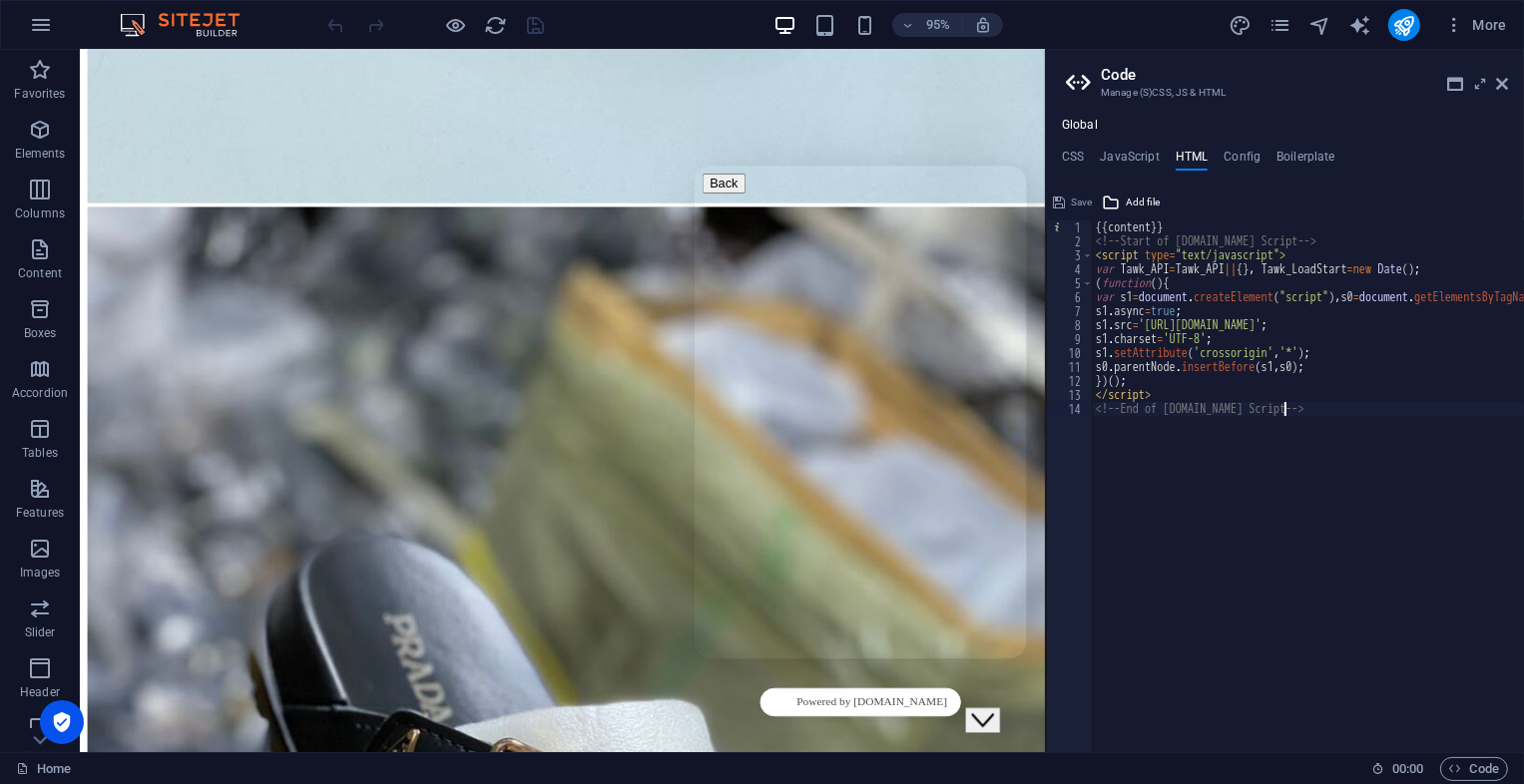 drag, startPoint x: 1295, startPoint y: 412, endPoint x: 1226, endPoint y: 489, distance: 103.392456 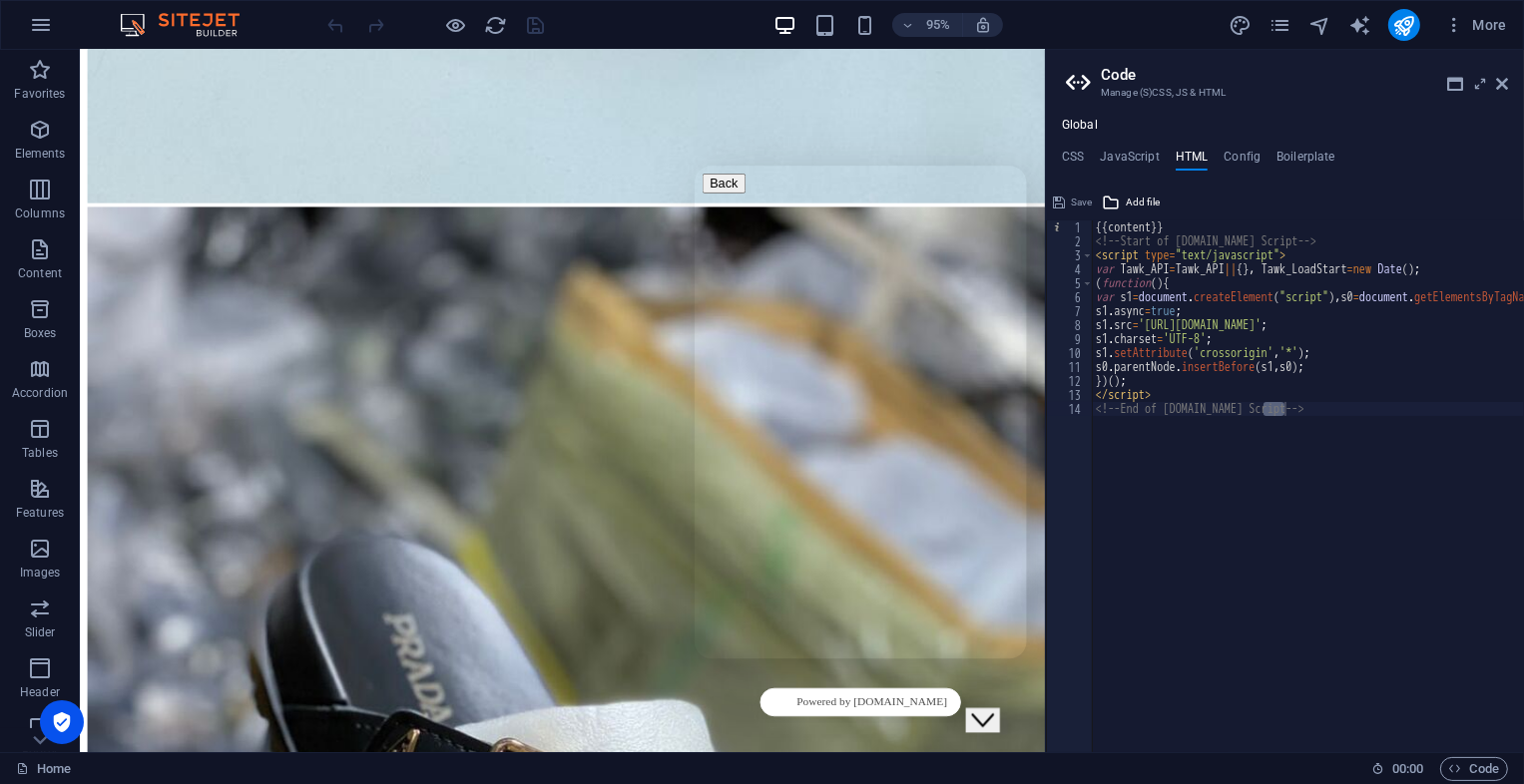 click on "Close Chat This icon closes the chat window." at bounding box center (983, 722) 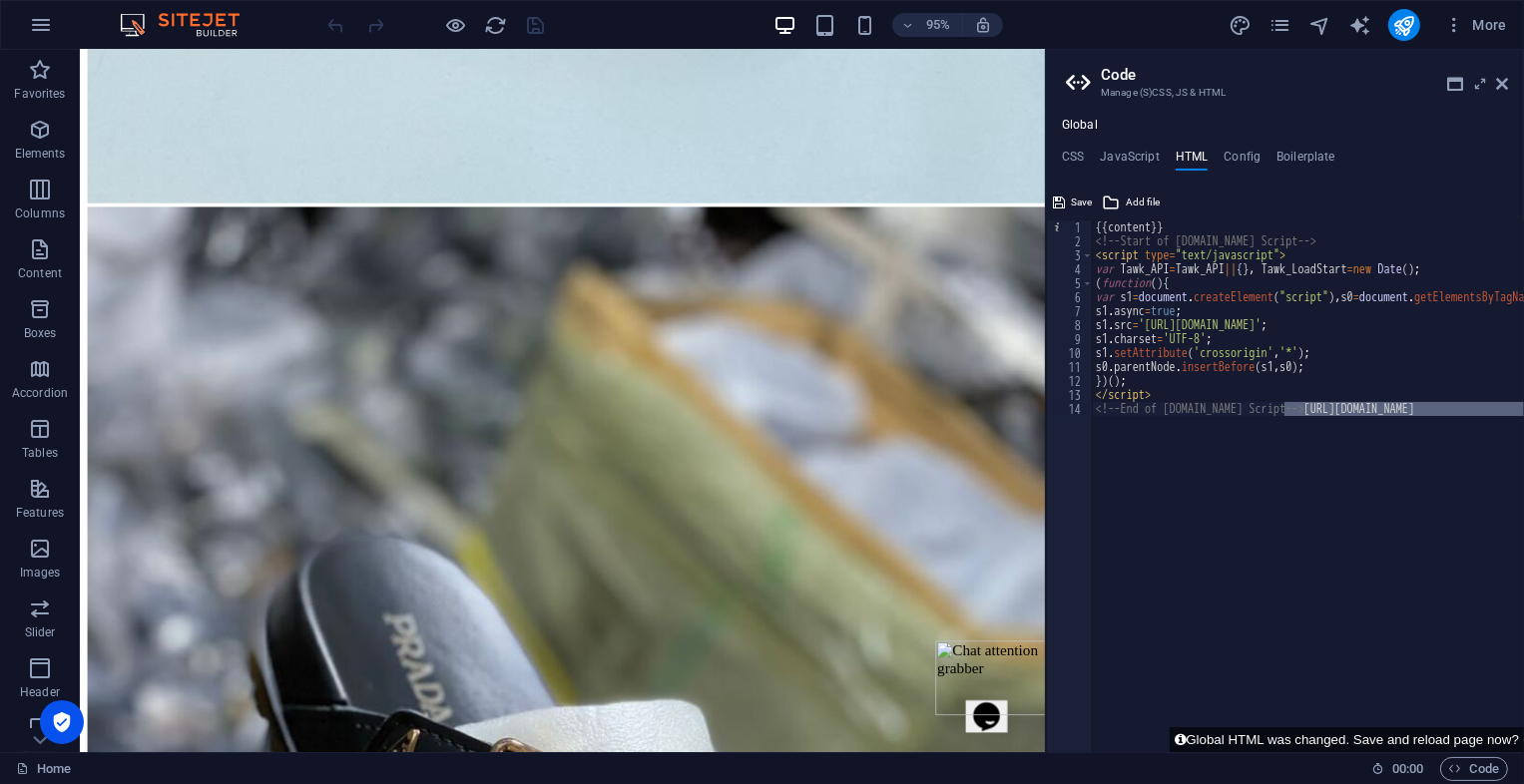 type on "<!--End of [DOMAIN_NAME] Script-->" 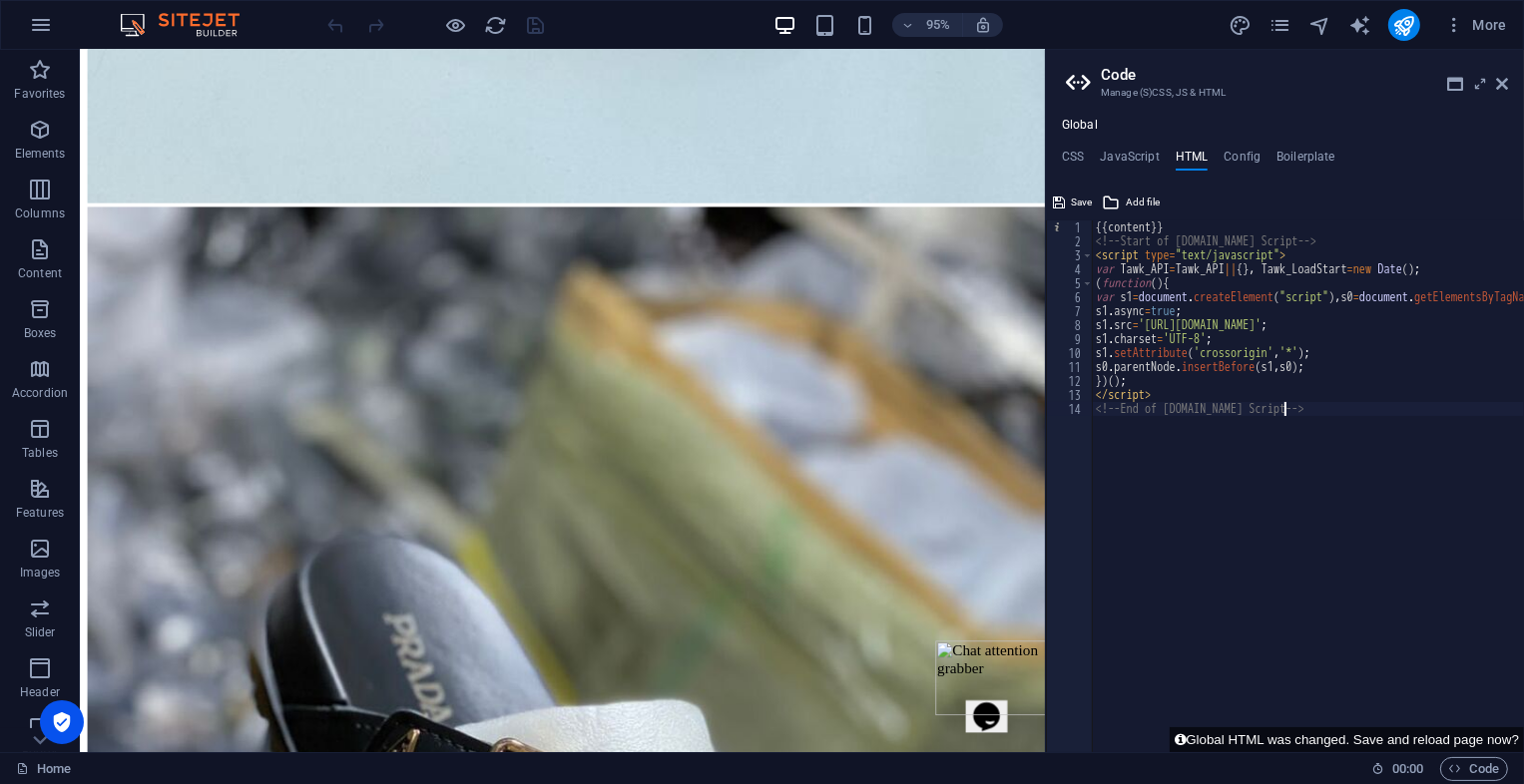 scroll, scrollTop: 0, scrollLeft: 0, axis: both 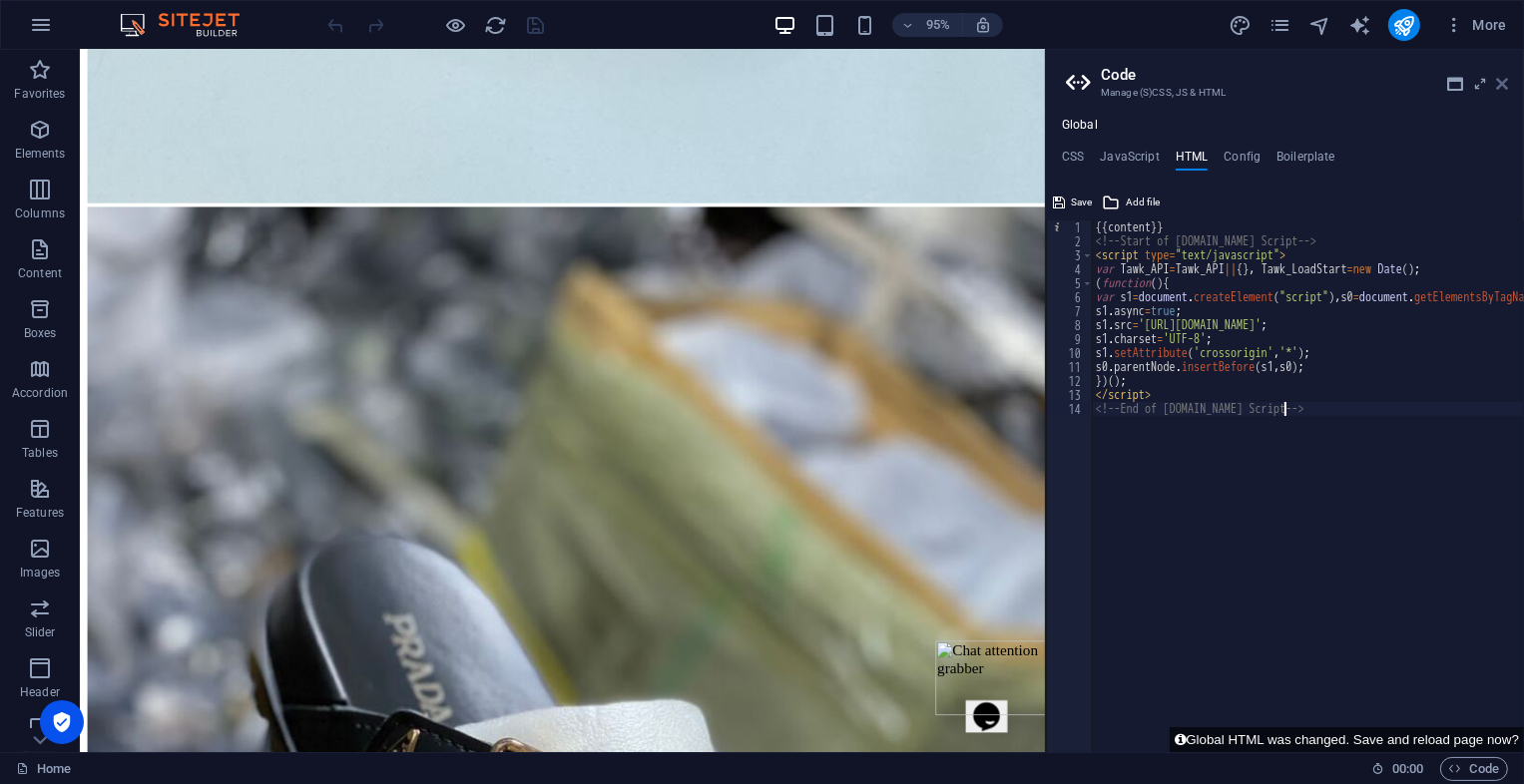 click at bounding box center [1502, 84] 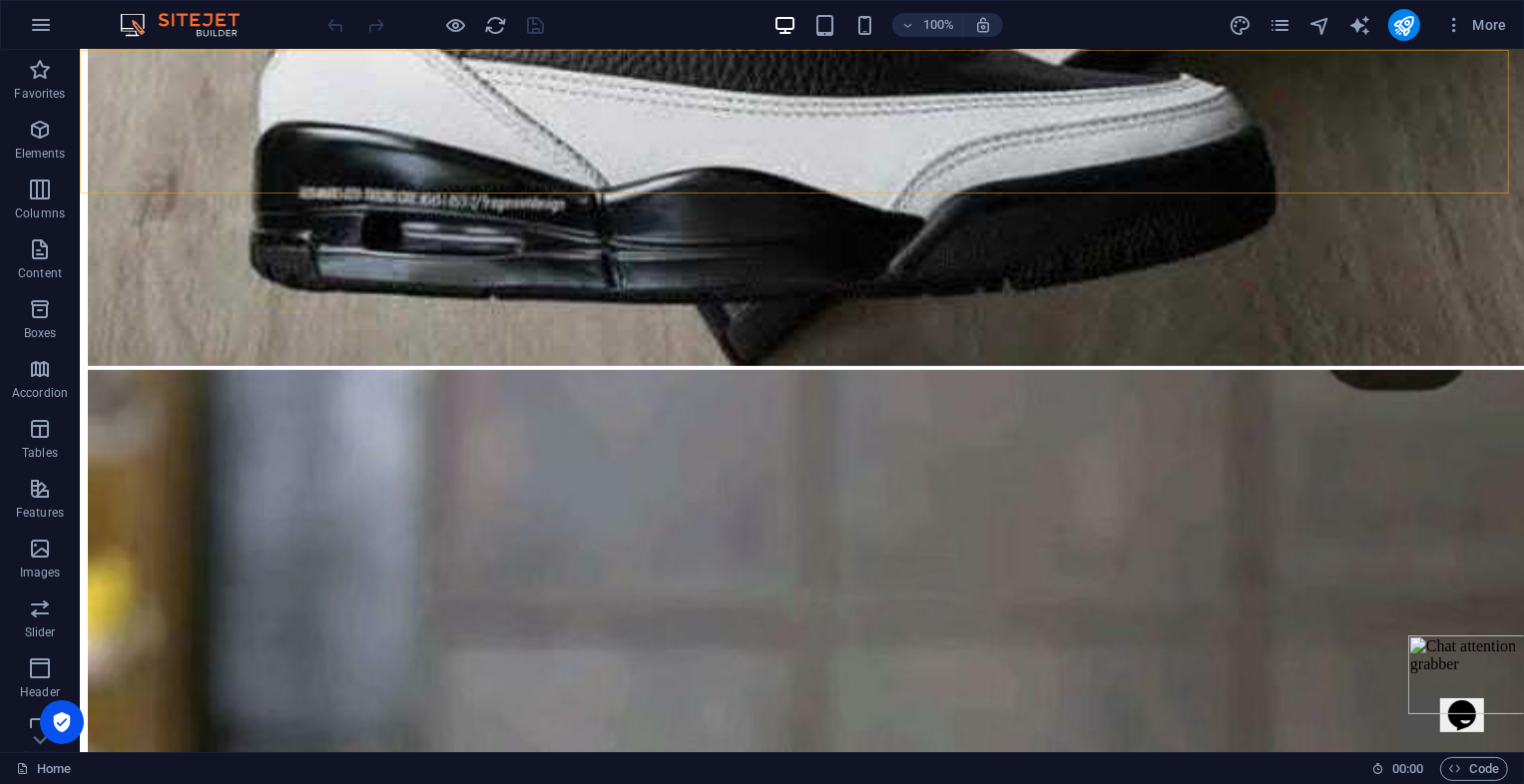 scroll, scrollTop: 103179, scrollLeft: 0, axis: vertical 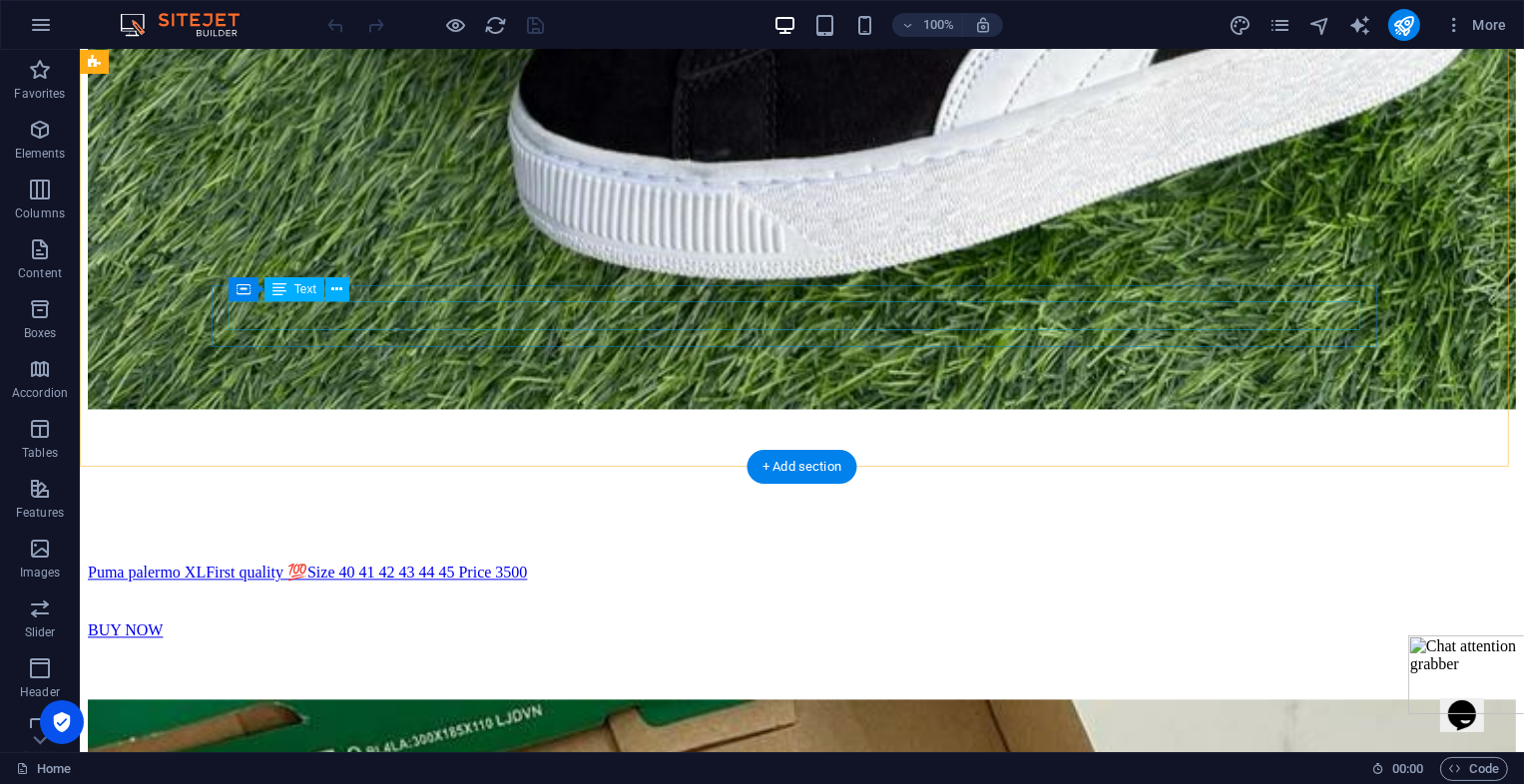 click on "We offer Mpesa method which is secure even when placing an order." at bounding box center (800, 1058428) 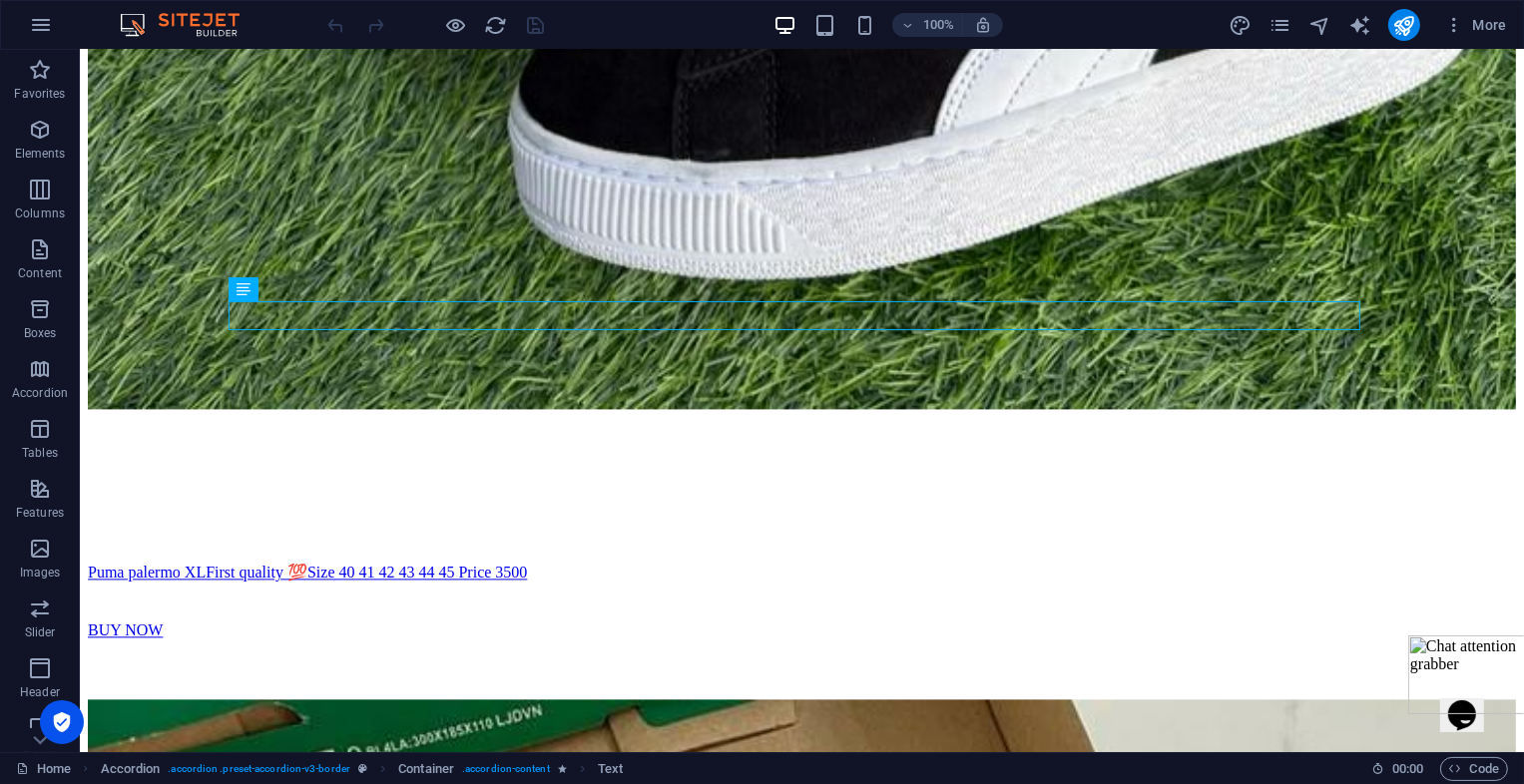 click at bounding box center (1469, 673) 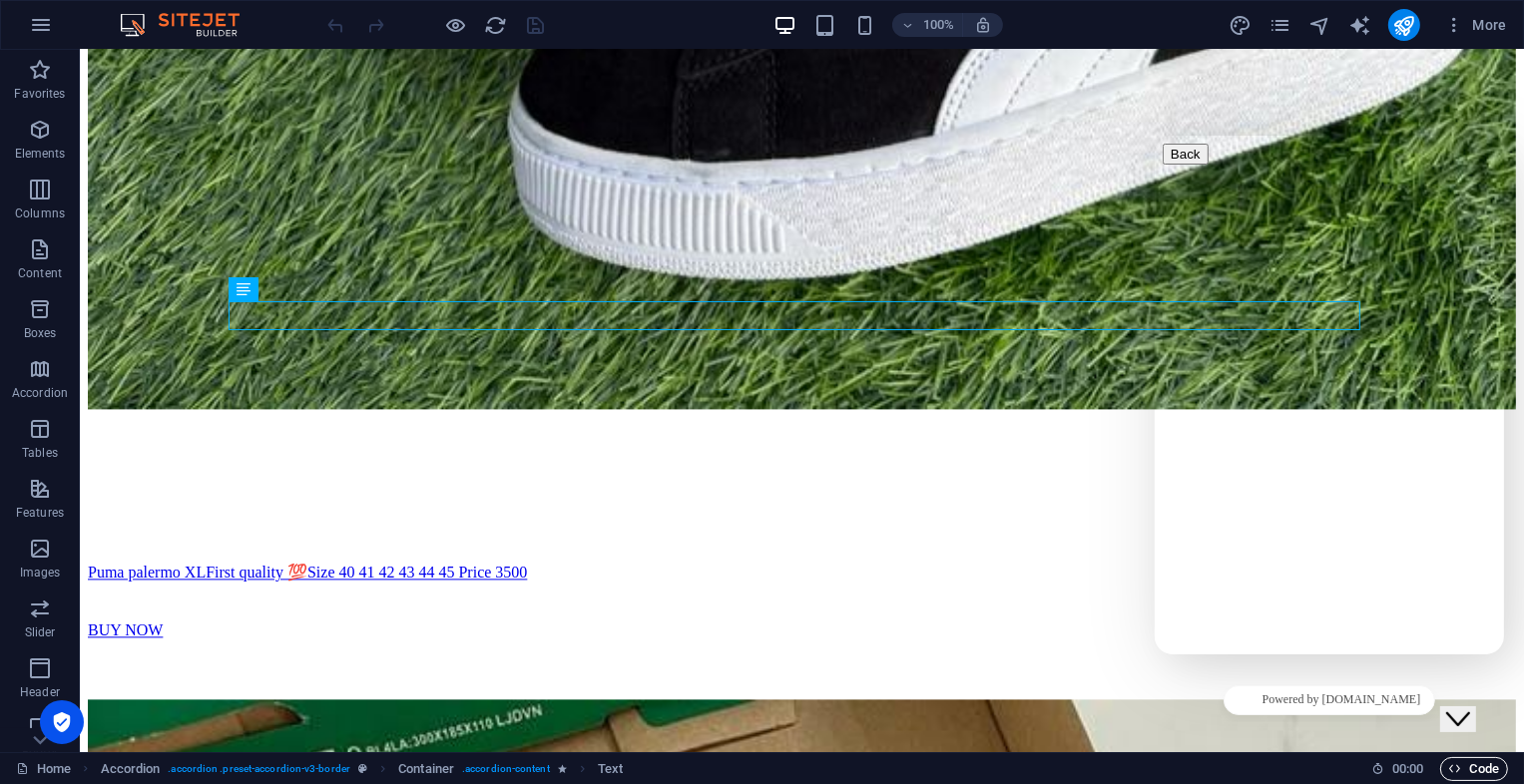 click at bounding box center [1455, 768] 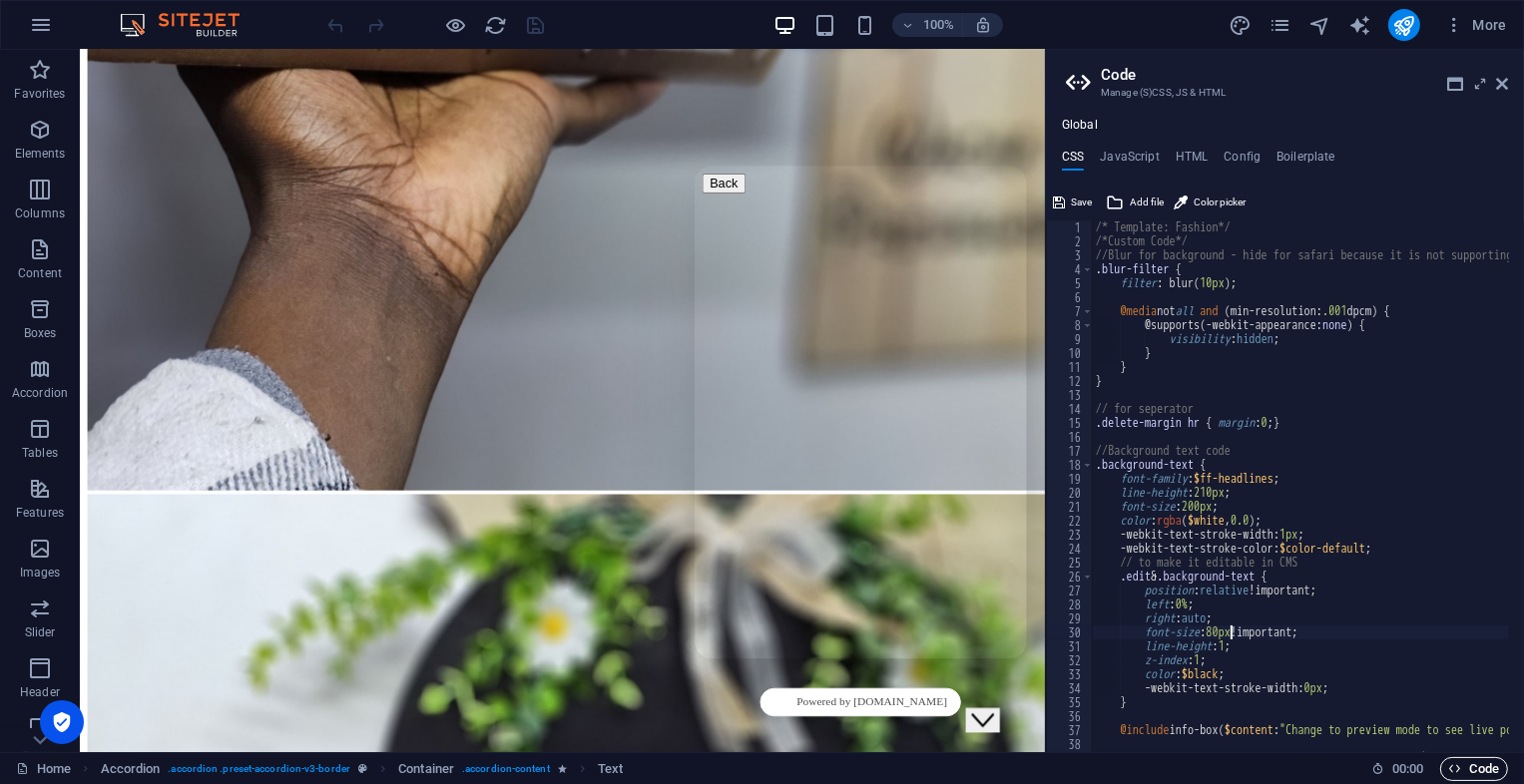 scroll, scrollTop: 92438, scrollLeft: 0, axis: vertical 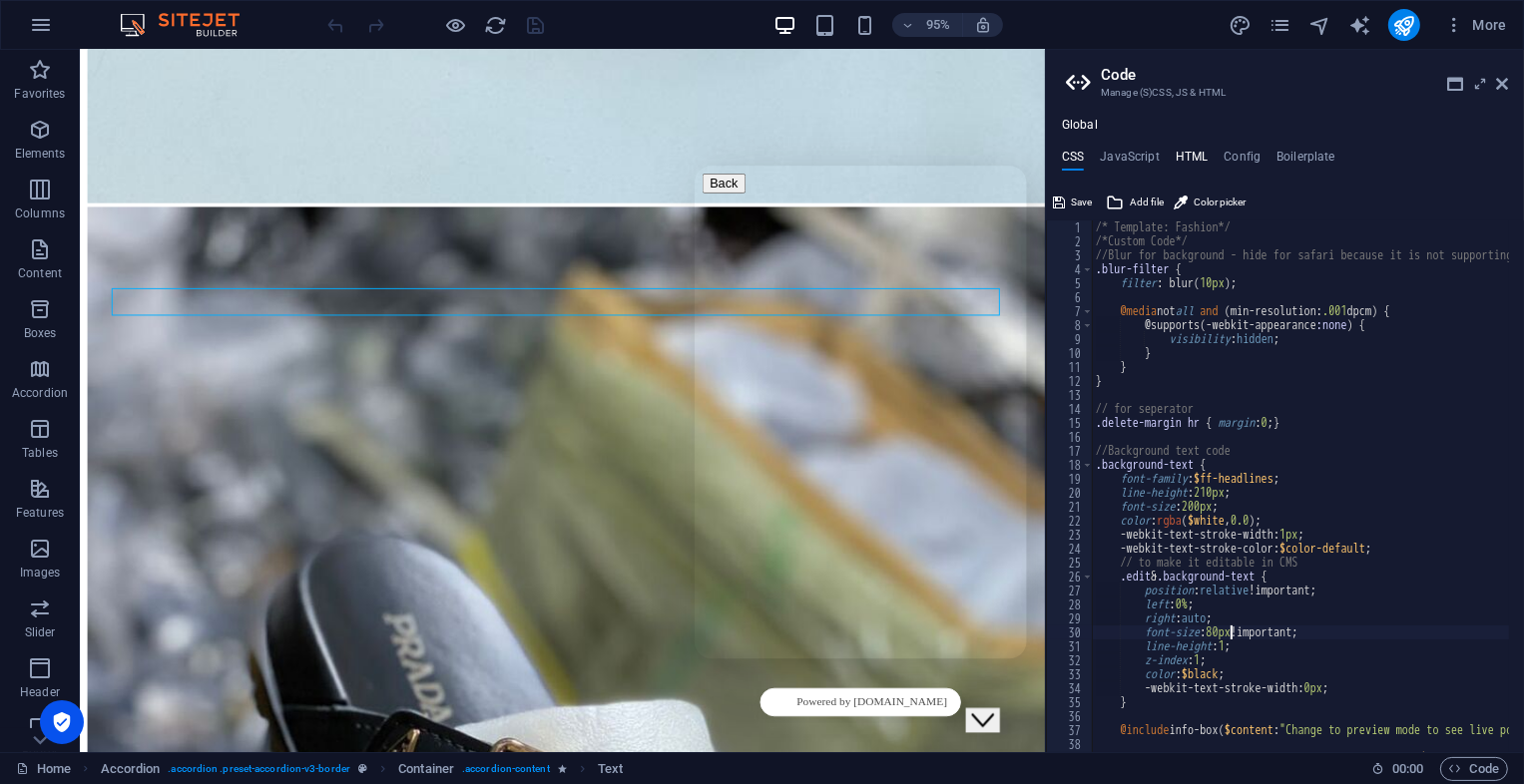 click on "HTML" at bounding box center (1192, 161) 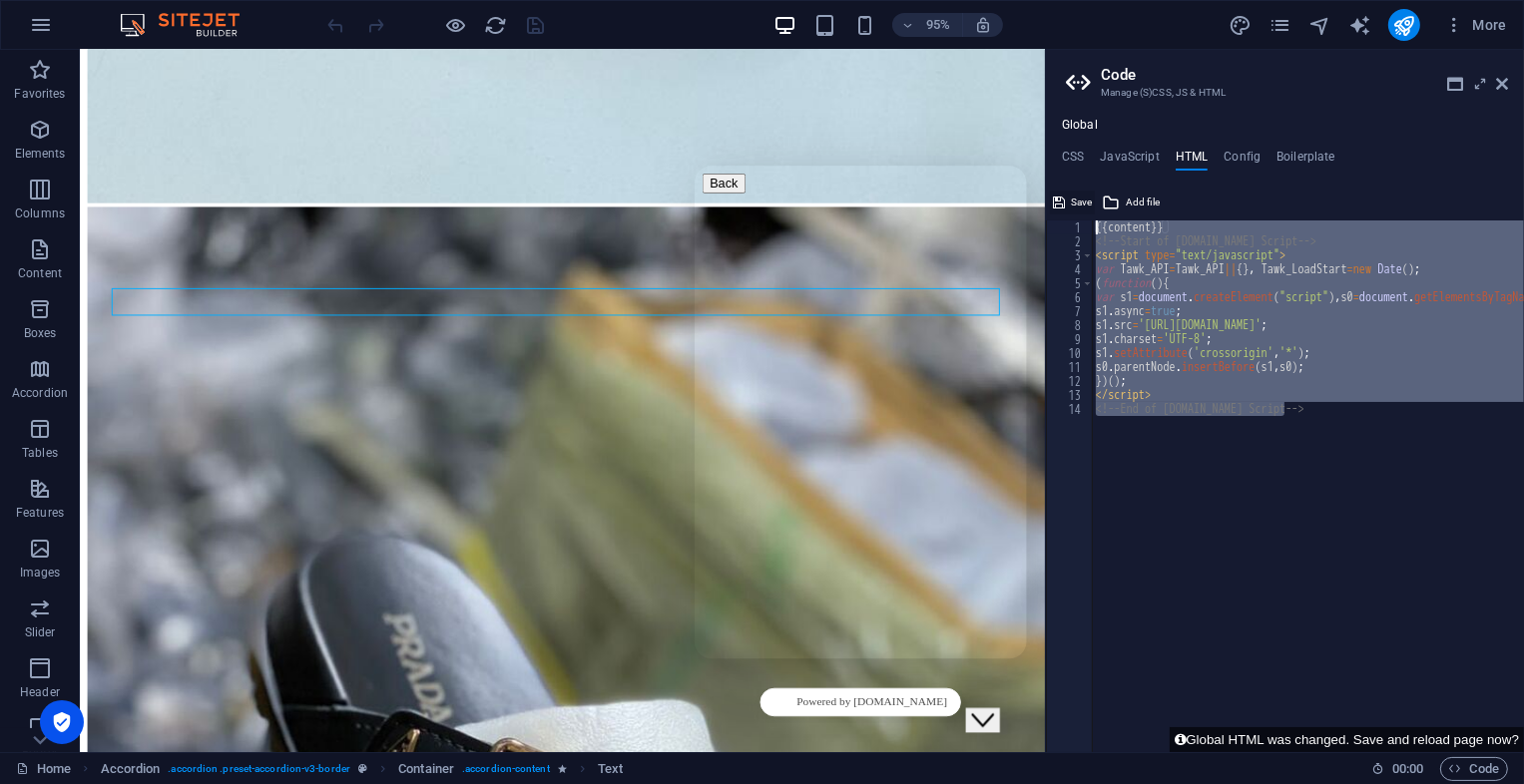 drag, startPoint x: 1301, startPoint y: 413, endPoint x: 1084, endPoint y: 212, distance: 295.7871 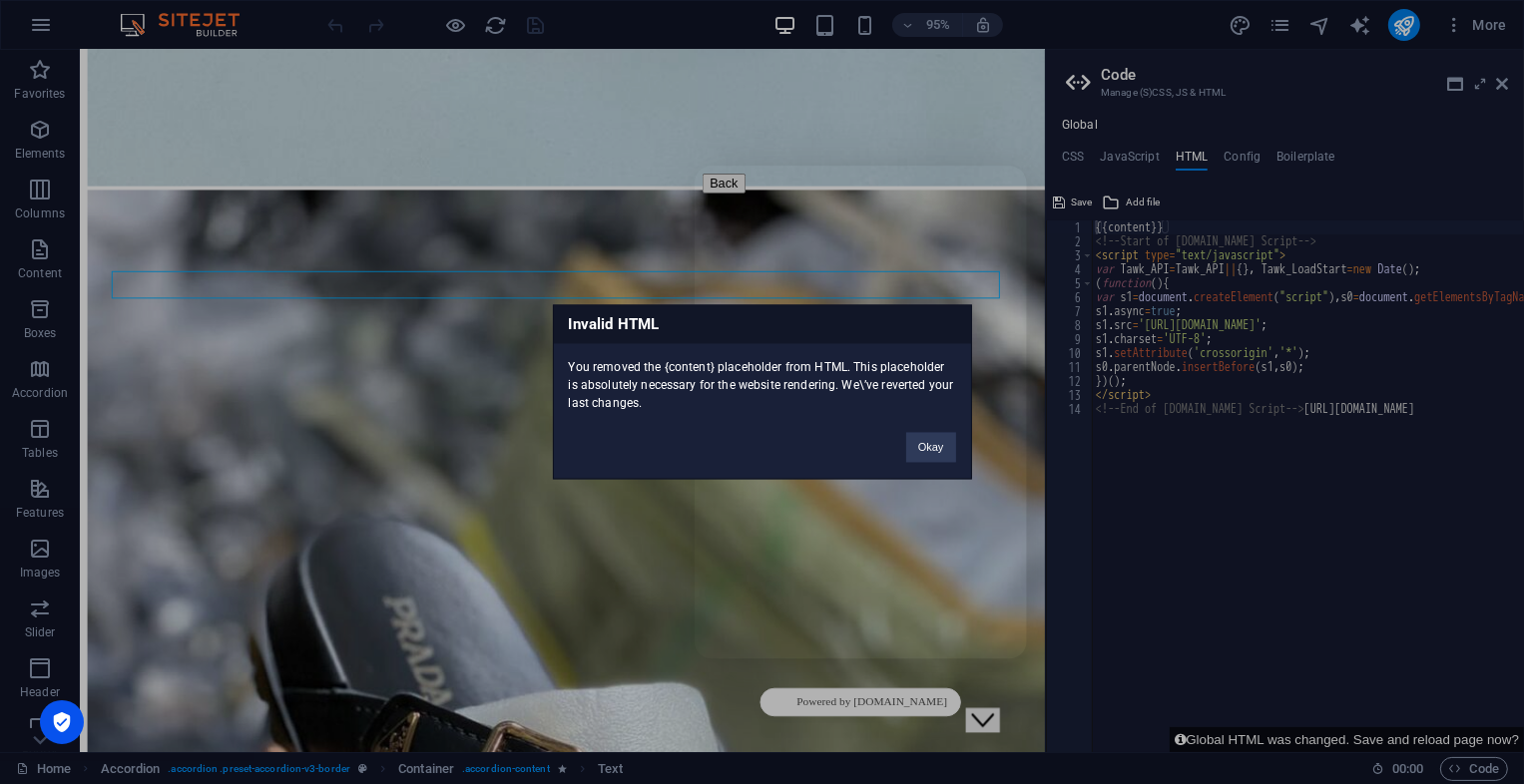 scroll, scrollTop: 92438, scrollLeft: 0, axis: vertical 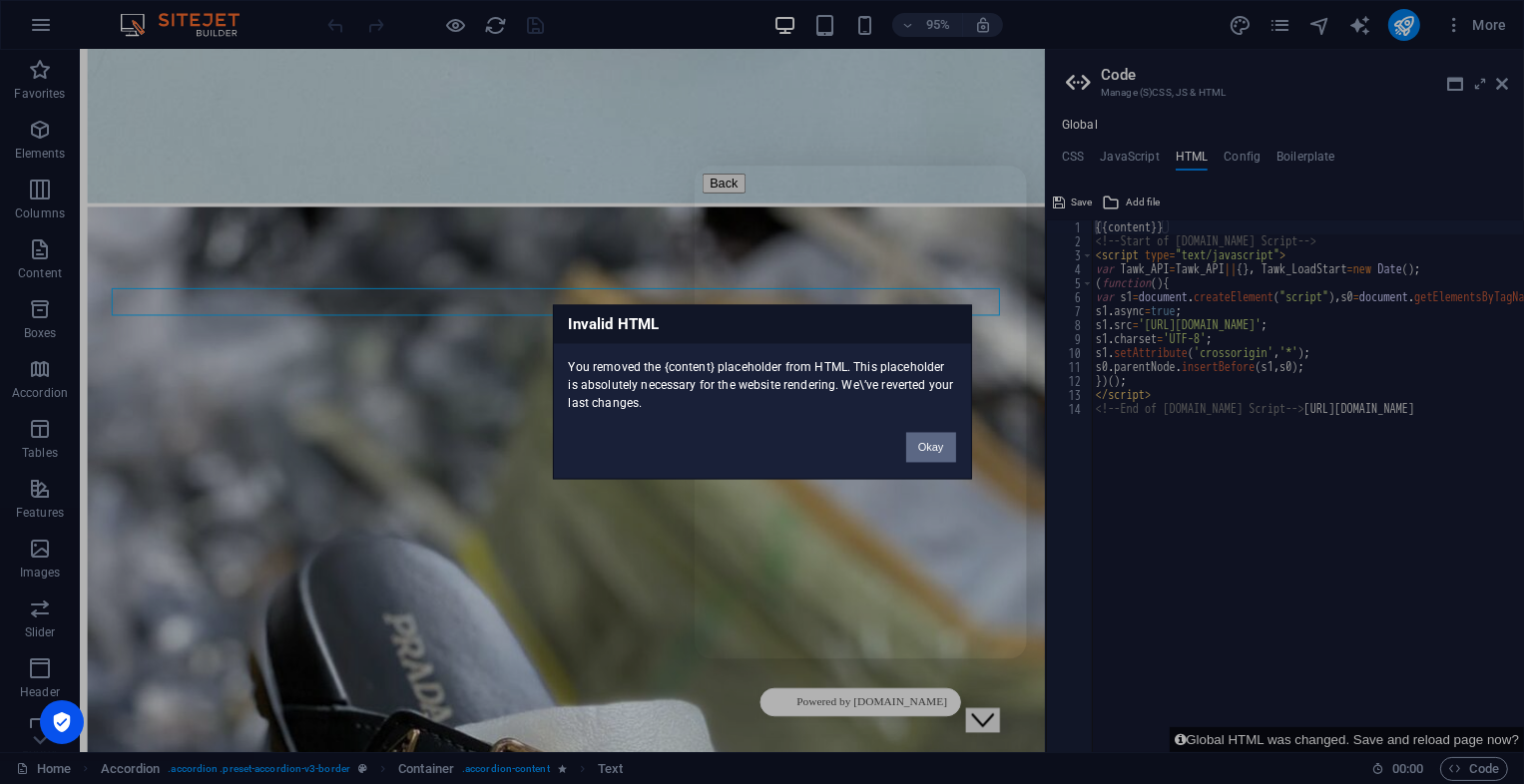 click on "Okay" at bounding box center [931, 448] 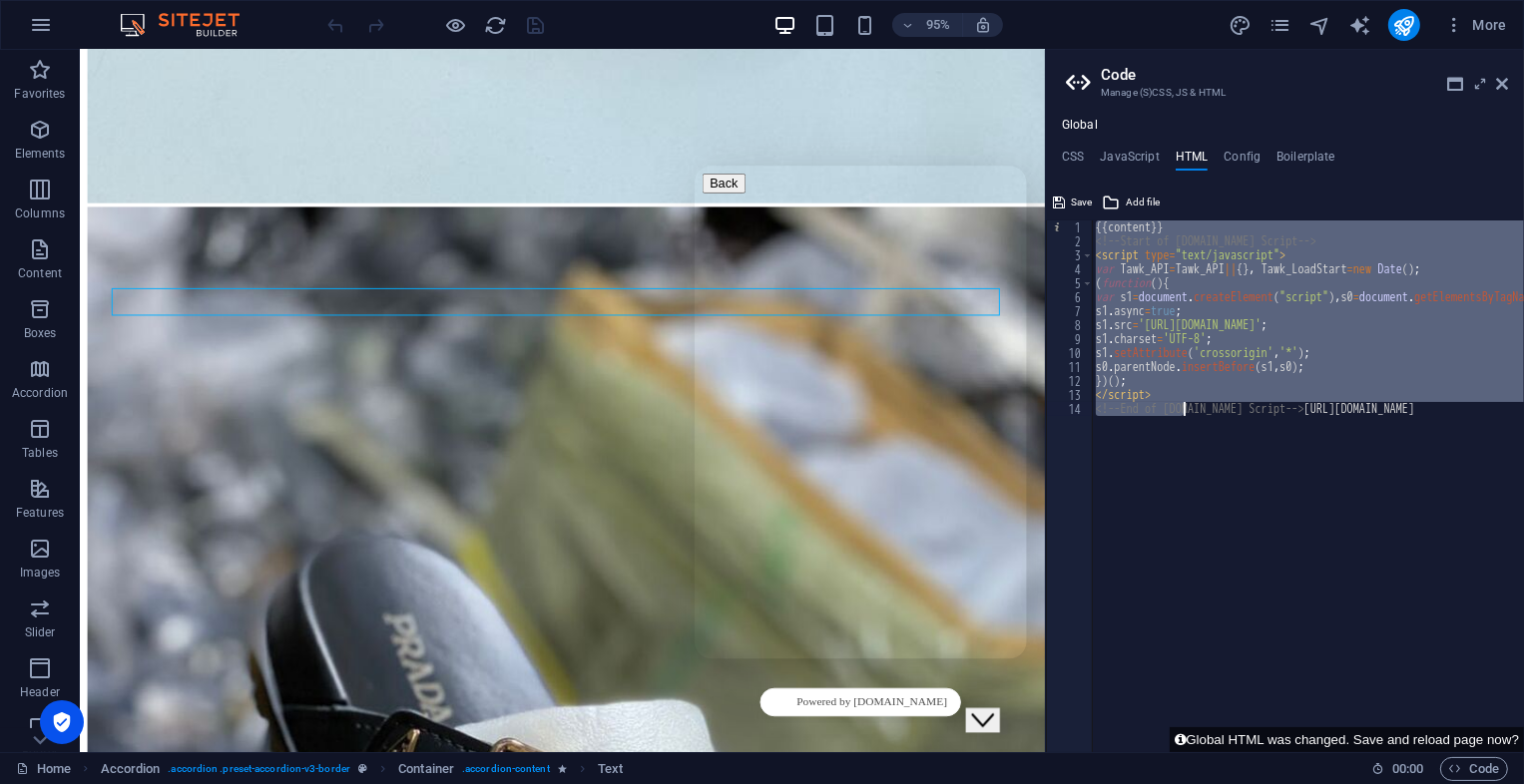 scroll, scrollTop: 0, scrollLeft: 255, axis: horizontal 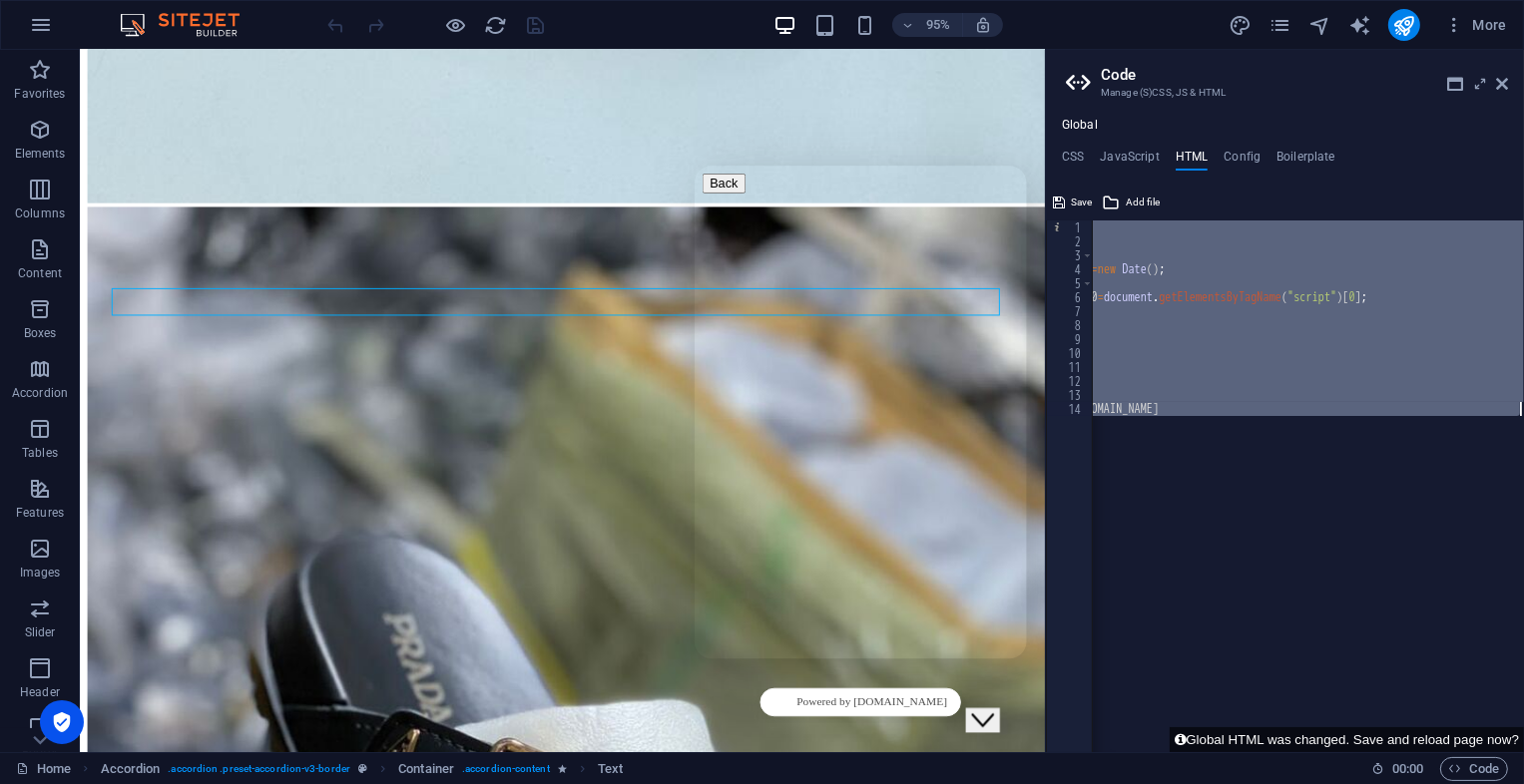 drag, startPoint x: 1097, startPoint y: 226, endPoint x: 1441, endPoint y: 426, distance: 397.9146 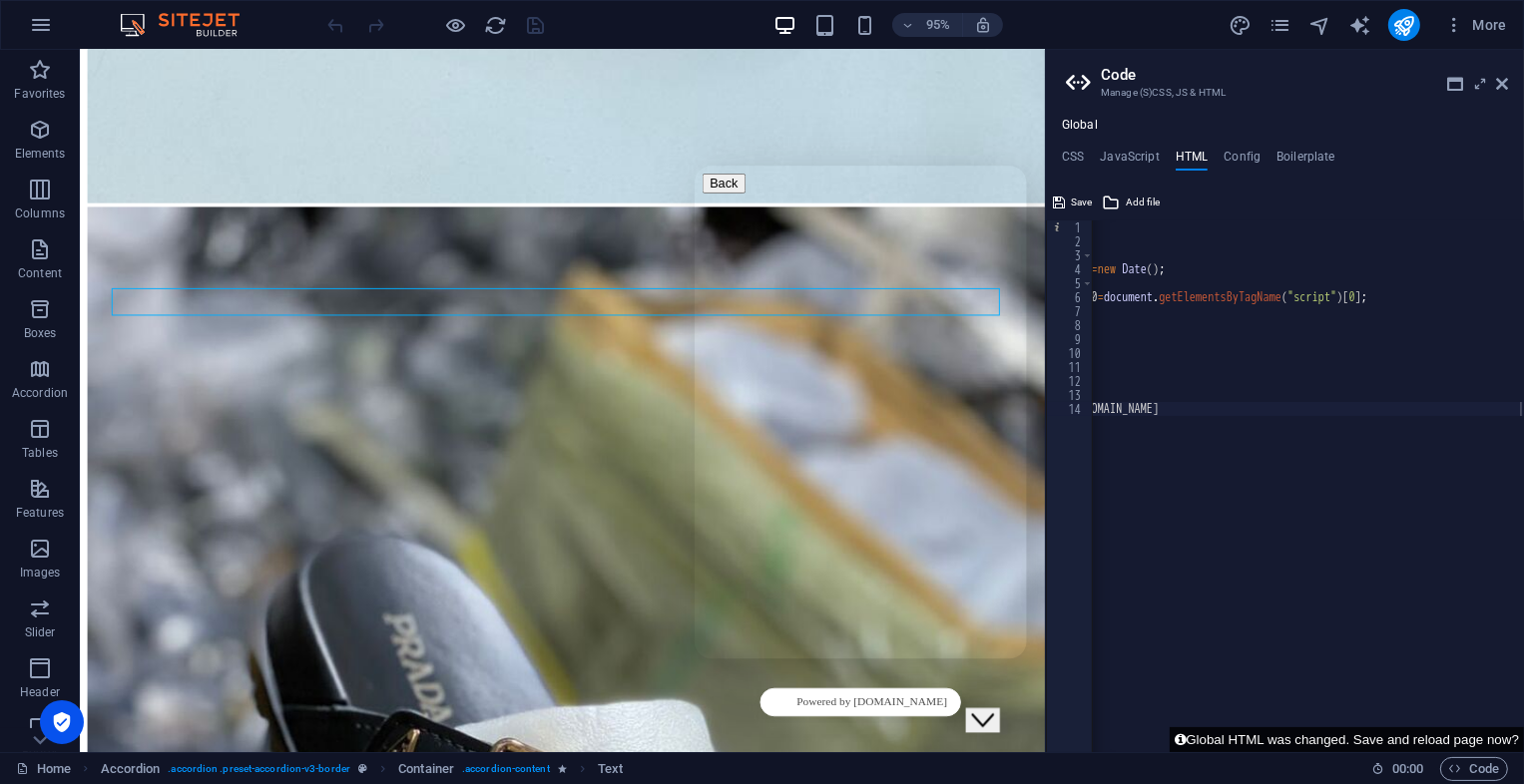 drag, startPoint x: 1332, startPoint y: 732, endPoint x: 1203, endPoint y: 741, distance: 129.31357 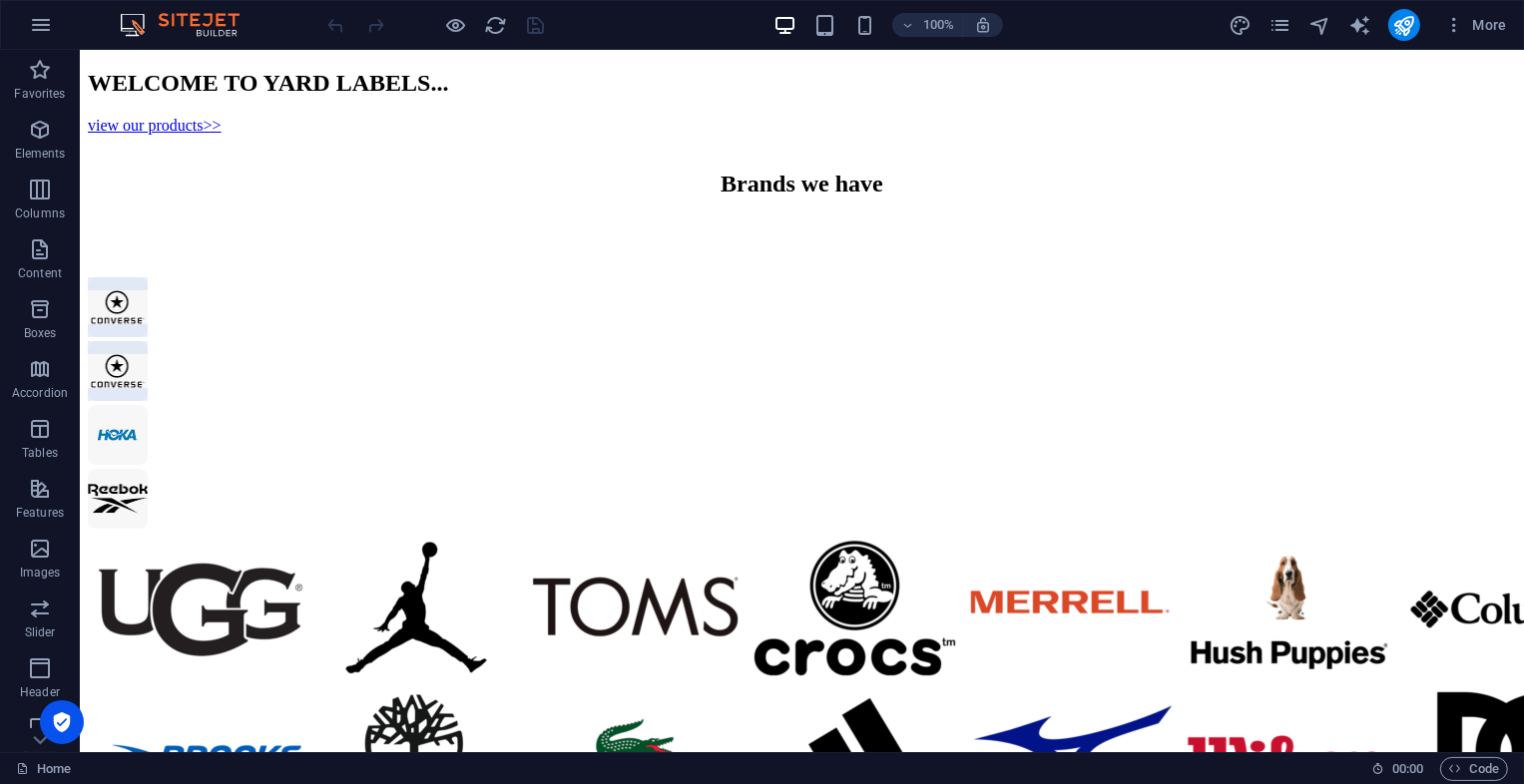 scroll, scrollTop: 0, scrollLeft: 0, axis: both 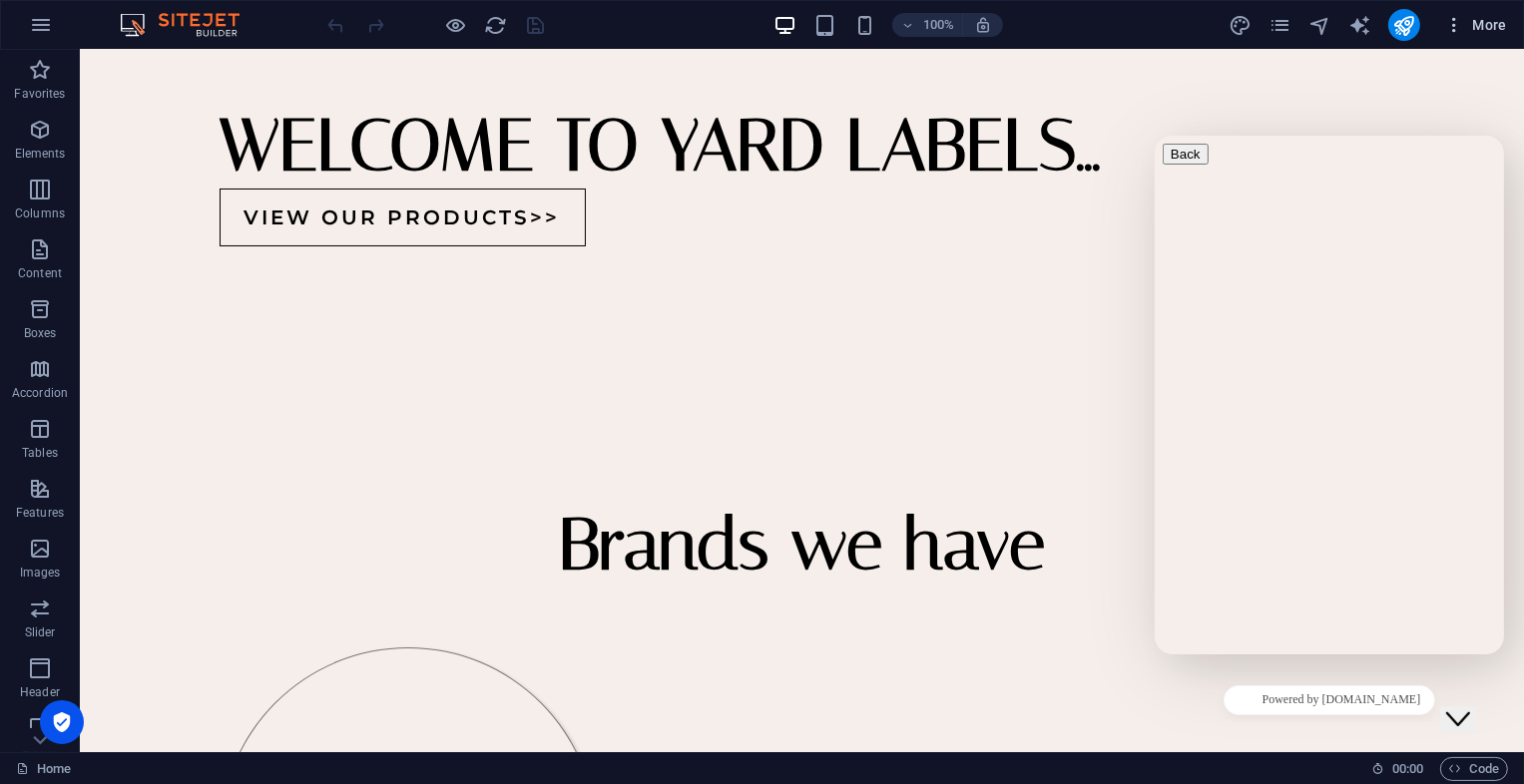 click at bounding box center (1454, 25) 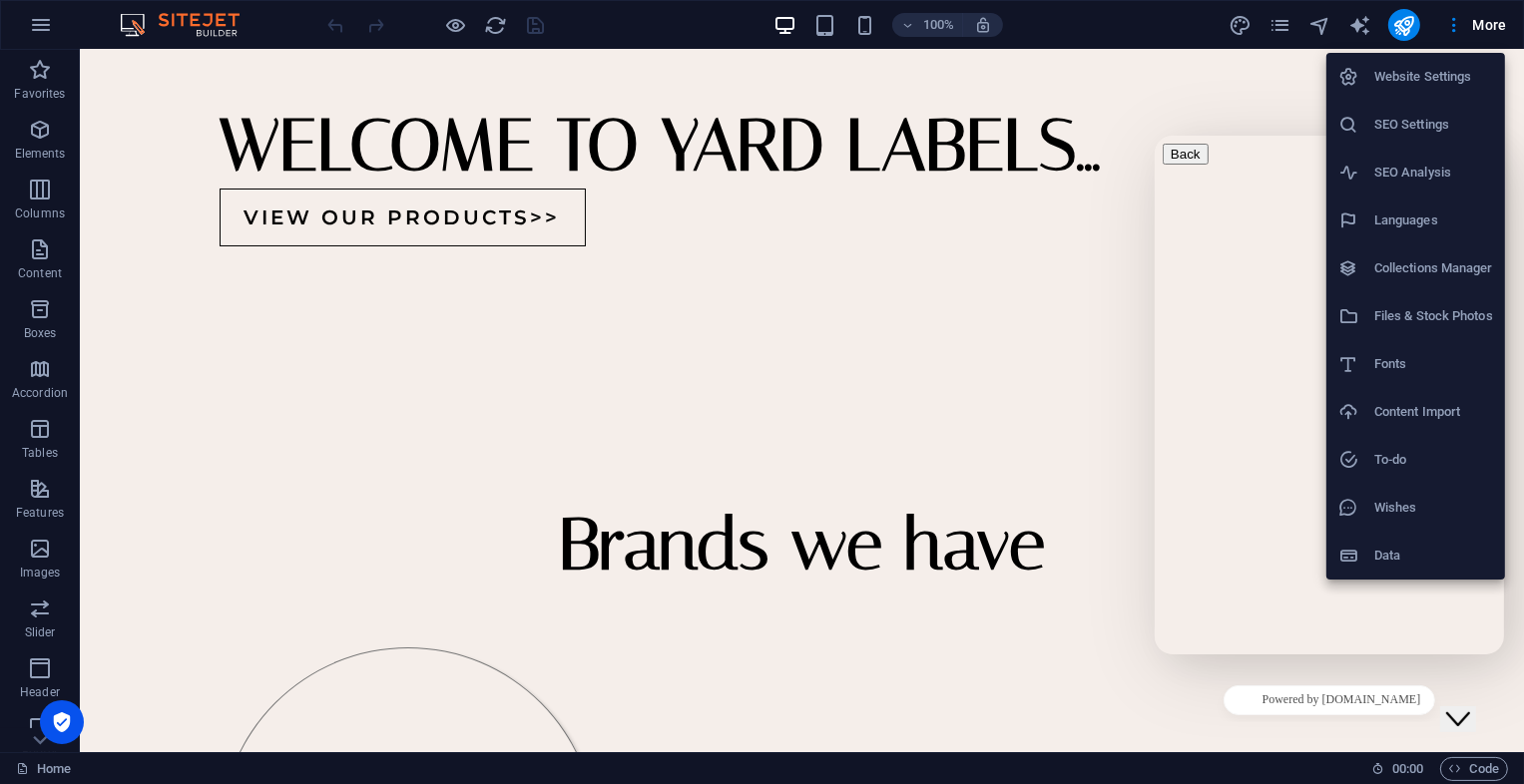 click on "SEO Settings" at bounding box center [1433, 125] 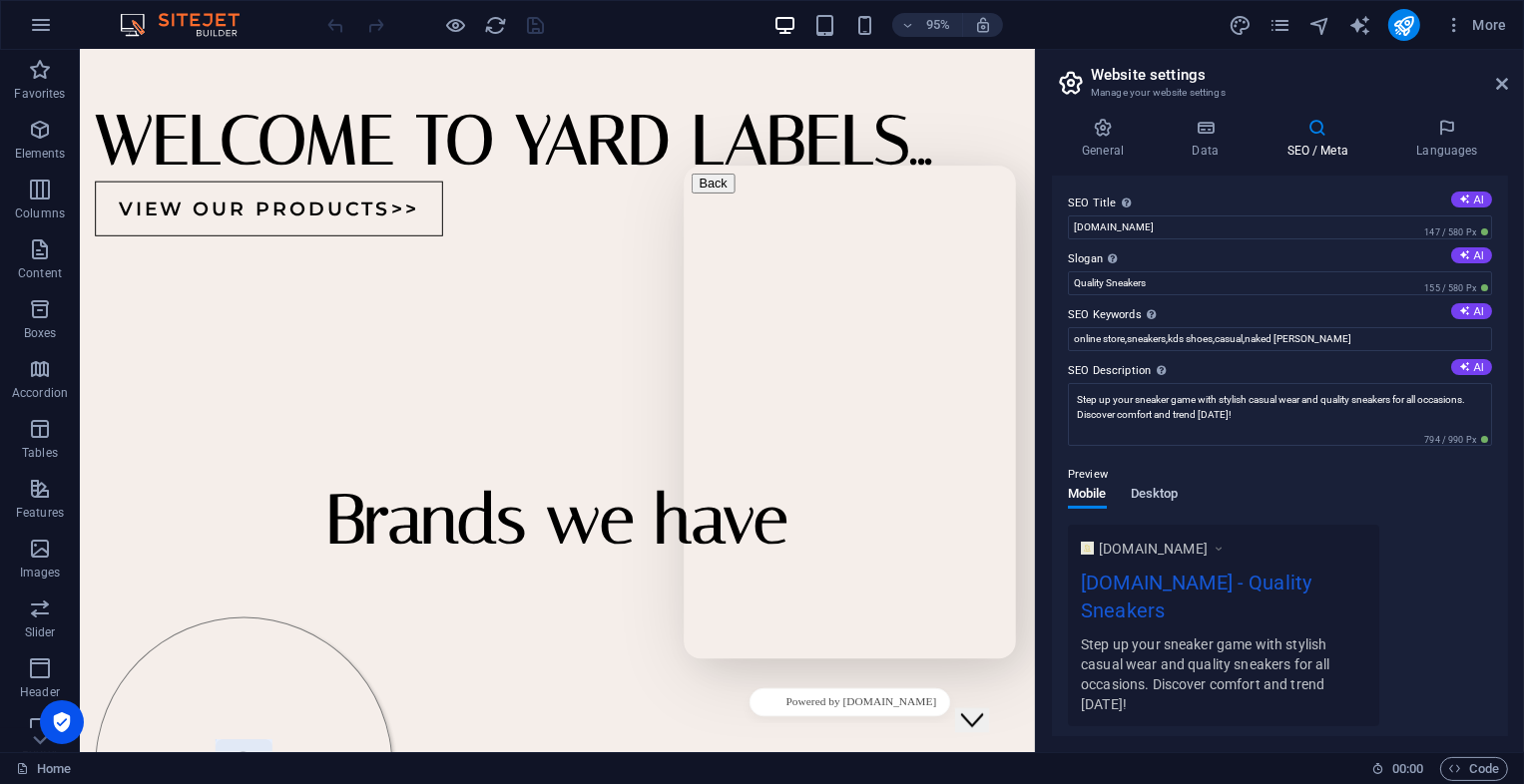 click on "Desktop" at bounding box center (1155, 496) 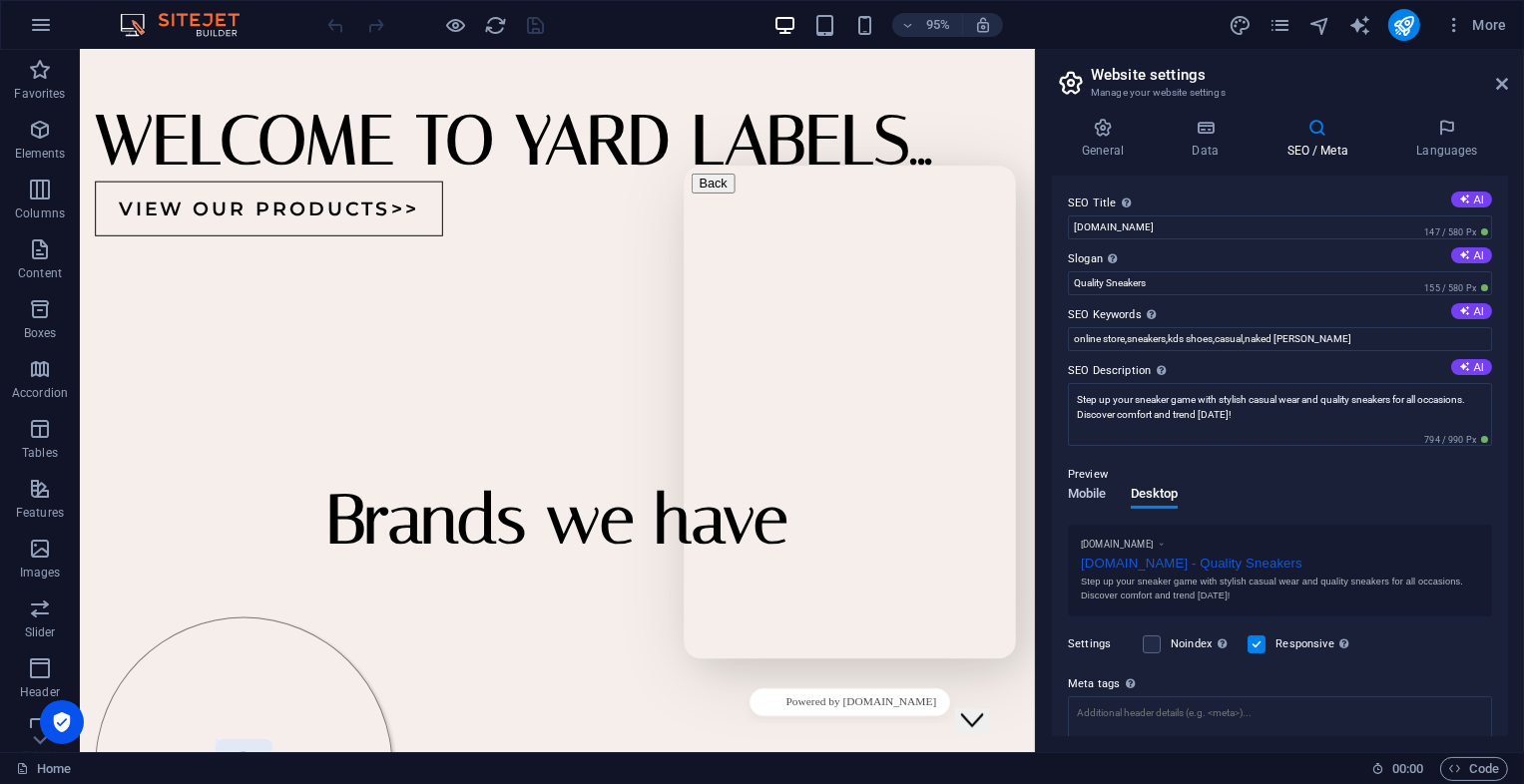 click on "Mobile" at bounding box center [1087, 496] 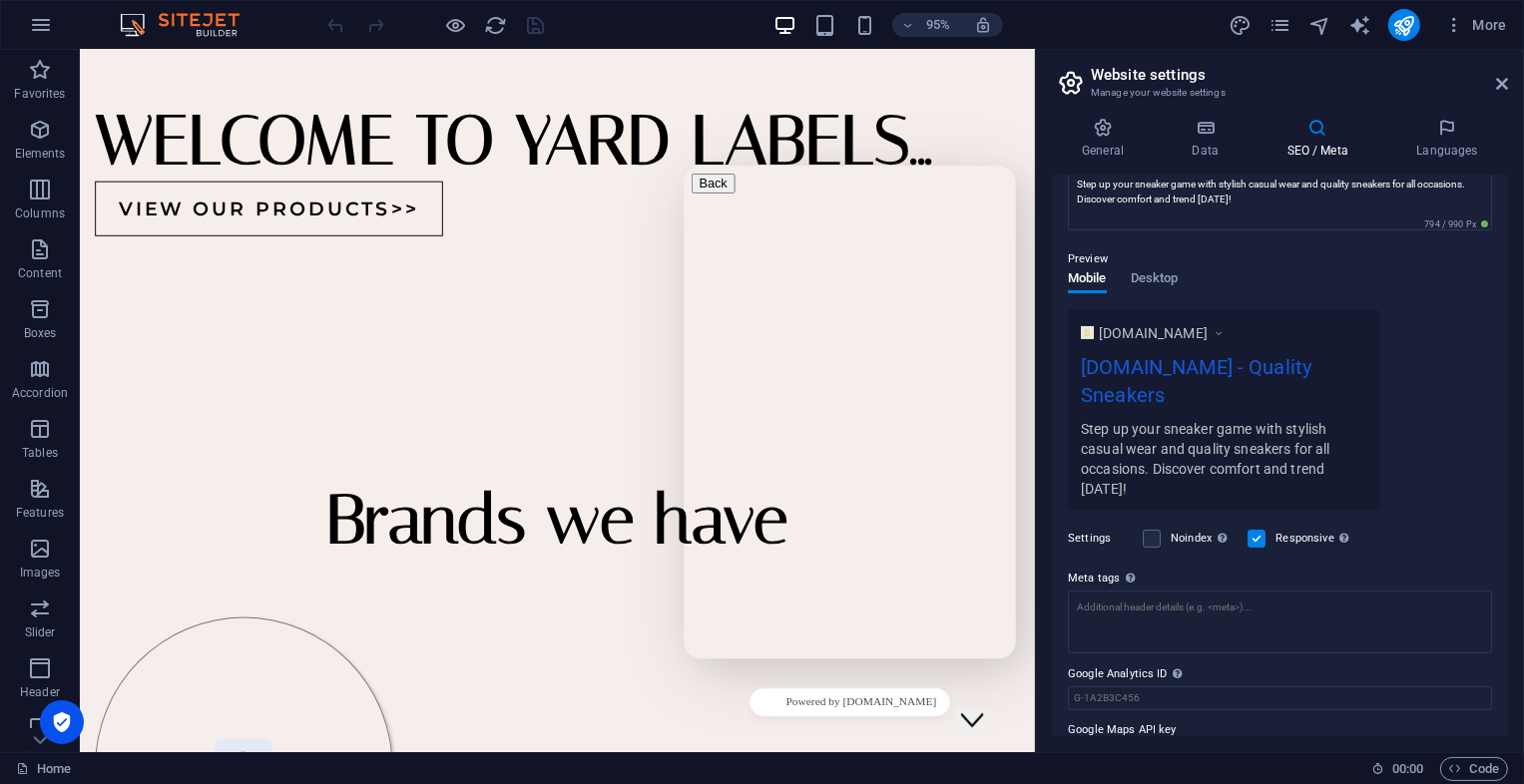 scroll, scrollTop: 259, scrollLeft: 0, axis: vertical 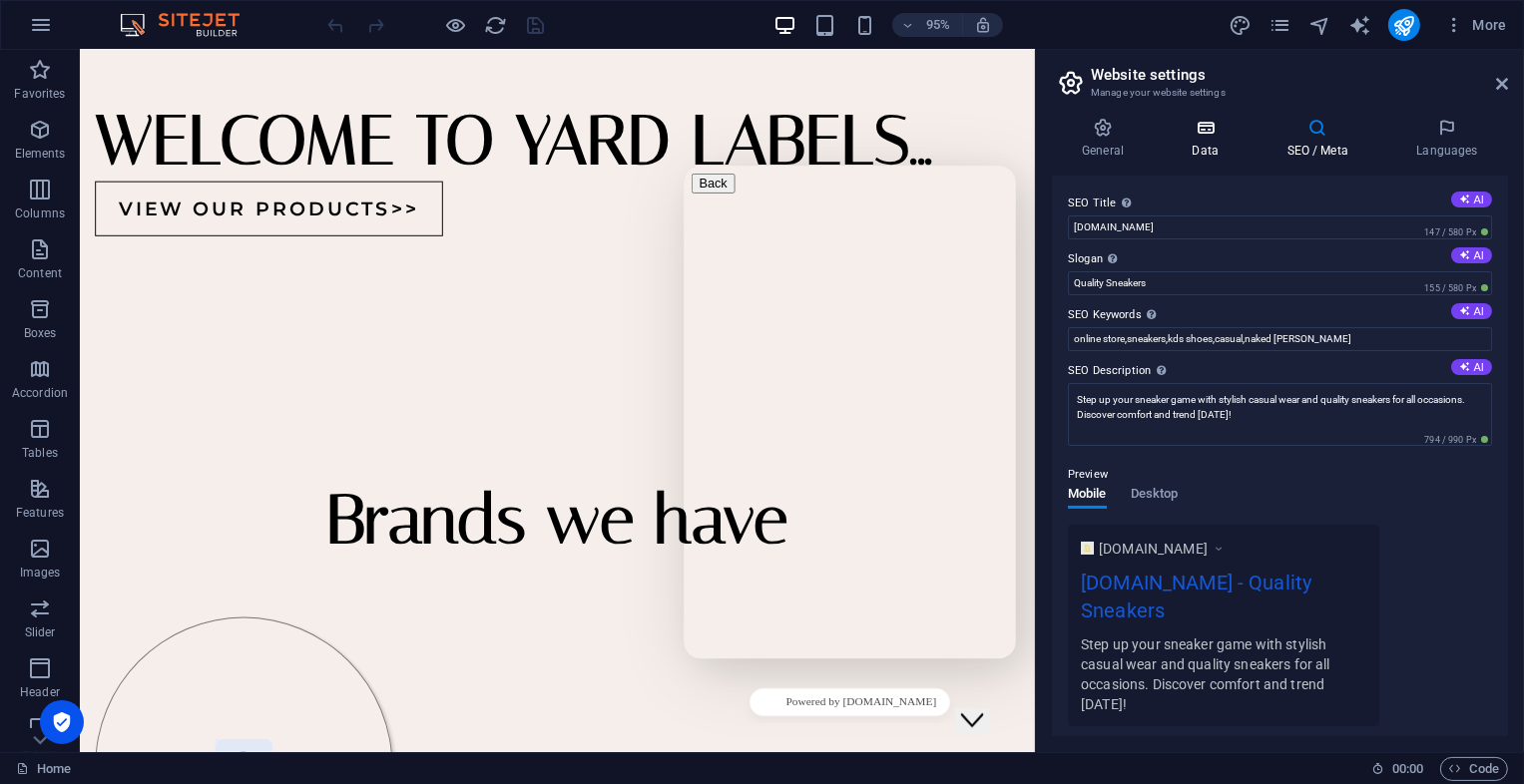 click at bounding box center [1205, 128] 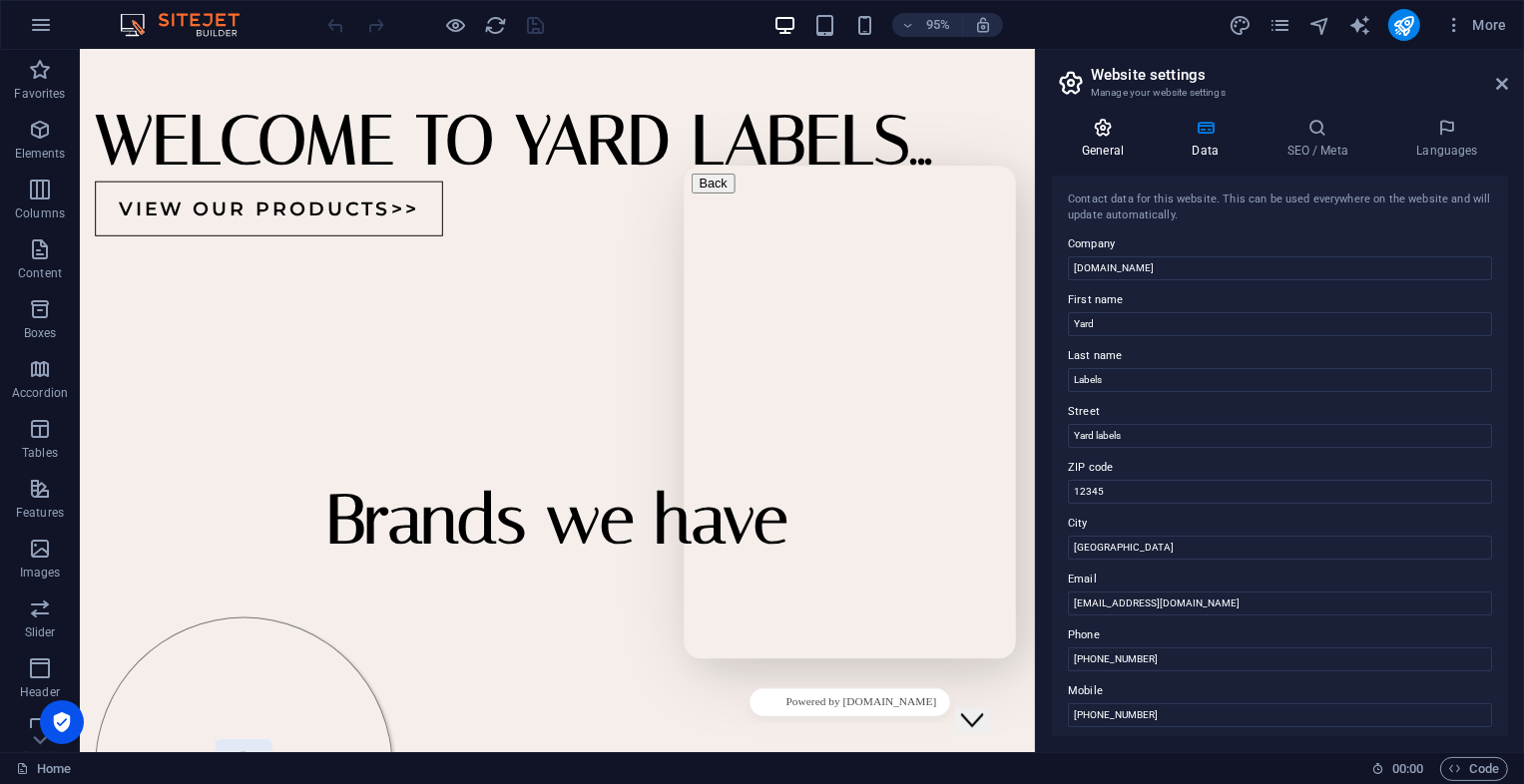 click at bounding box center [1103, 128] 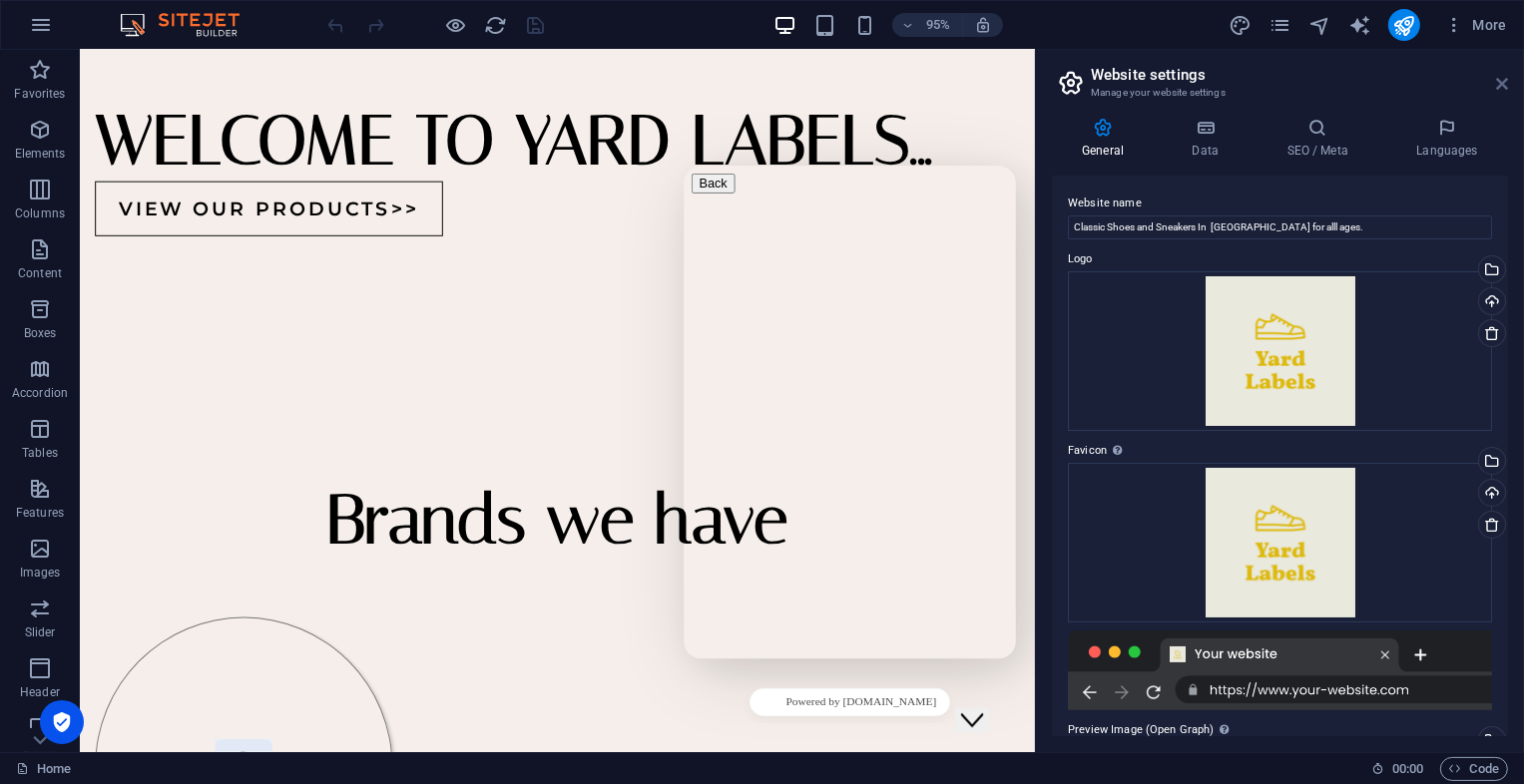 click at bounding box center (1502, 84) 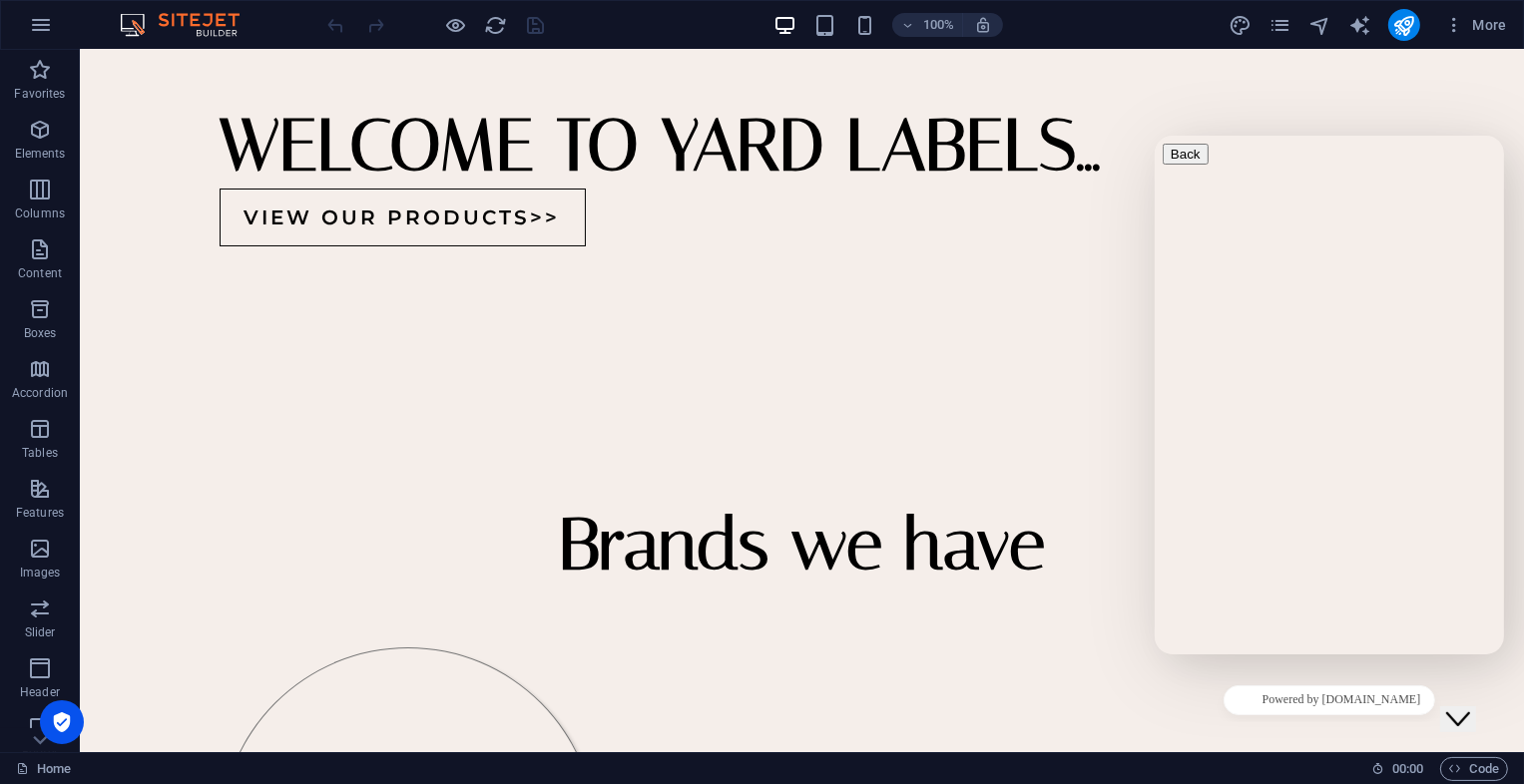 click on "Close Chat This icon closes the chat window." 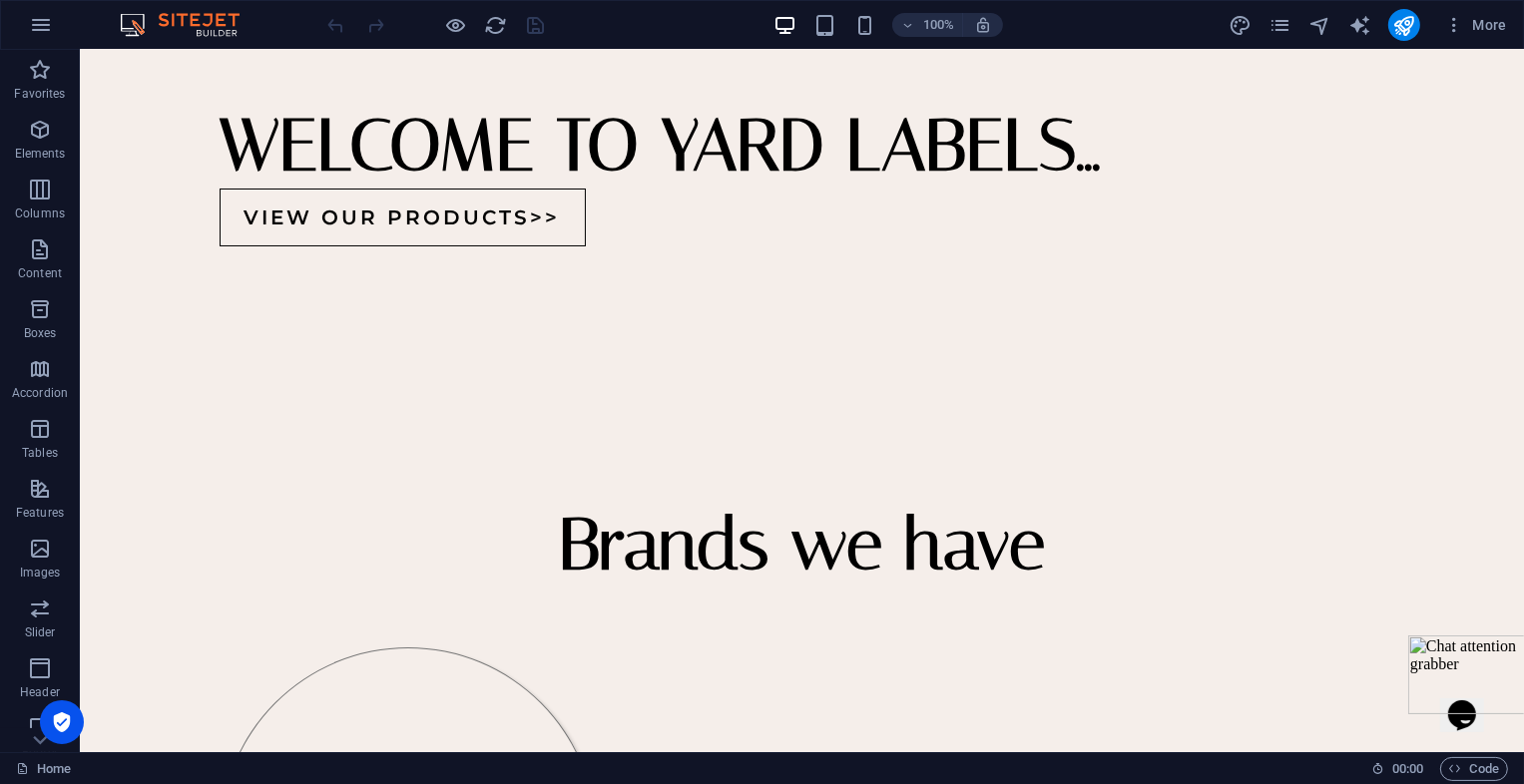 click at bounding box center [1469, 673] 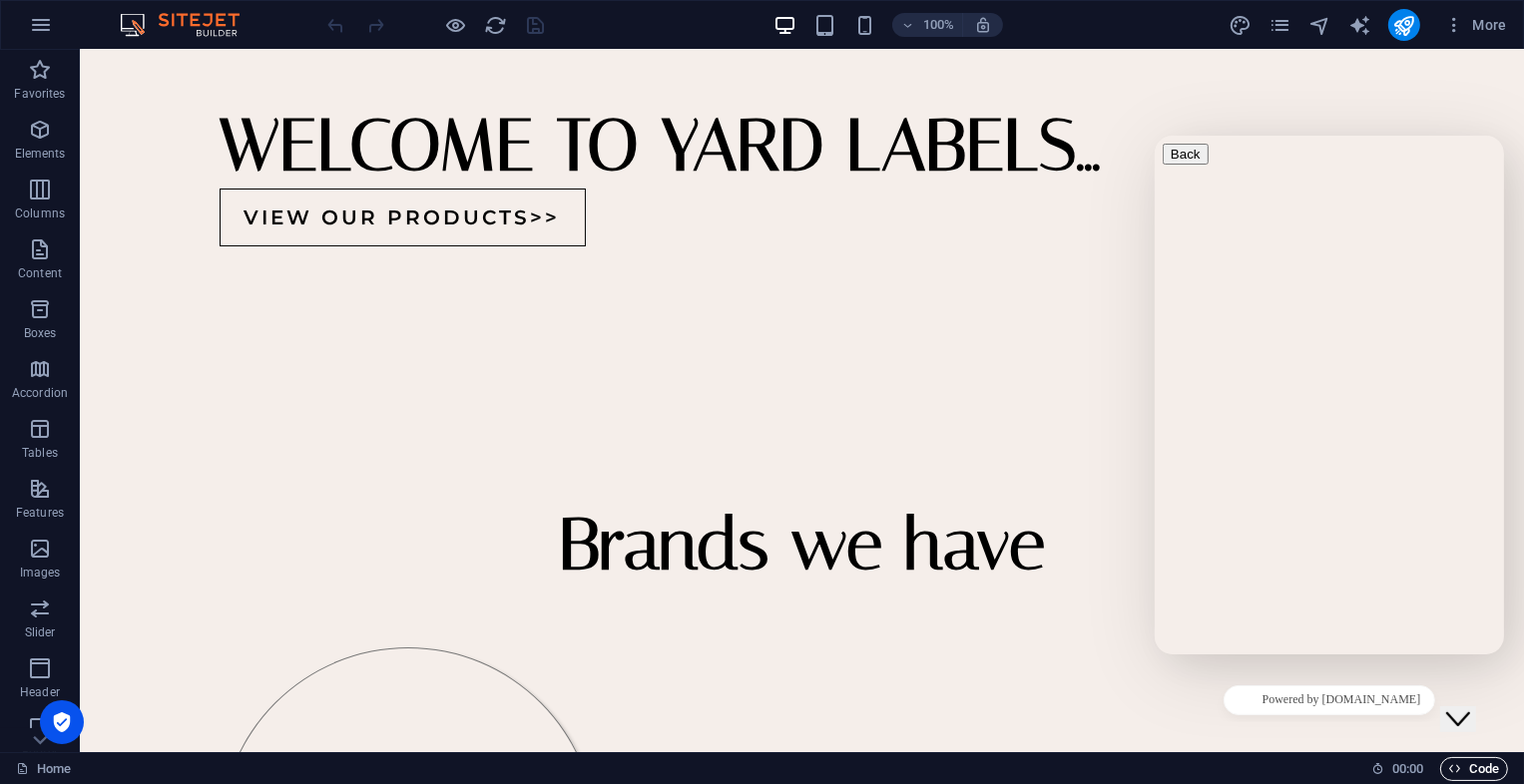 click at bounding box center [1455, 768] 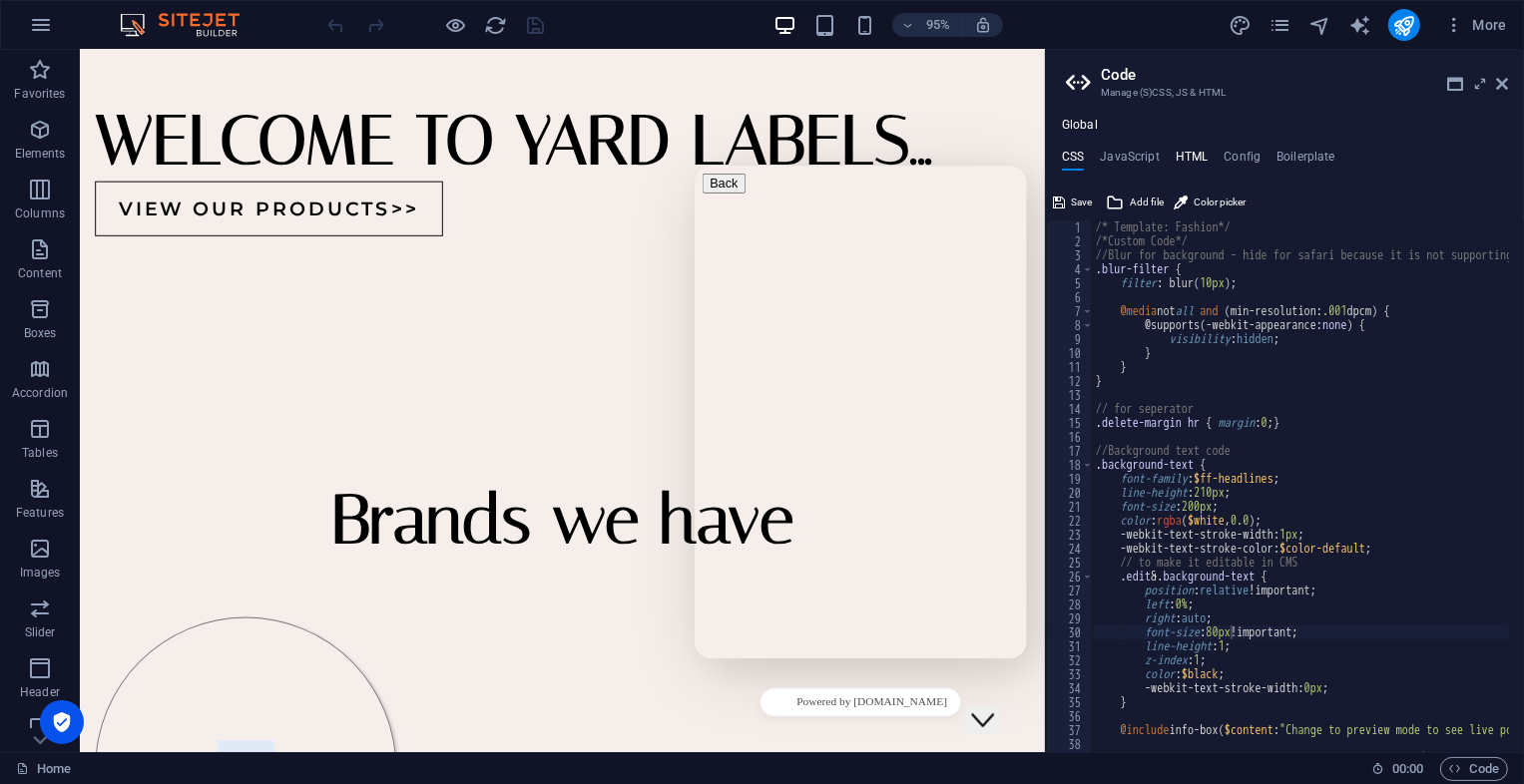 click on "HTML" at bounding box center (1192, 161) 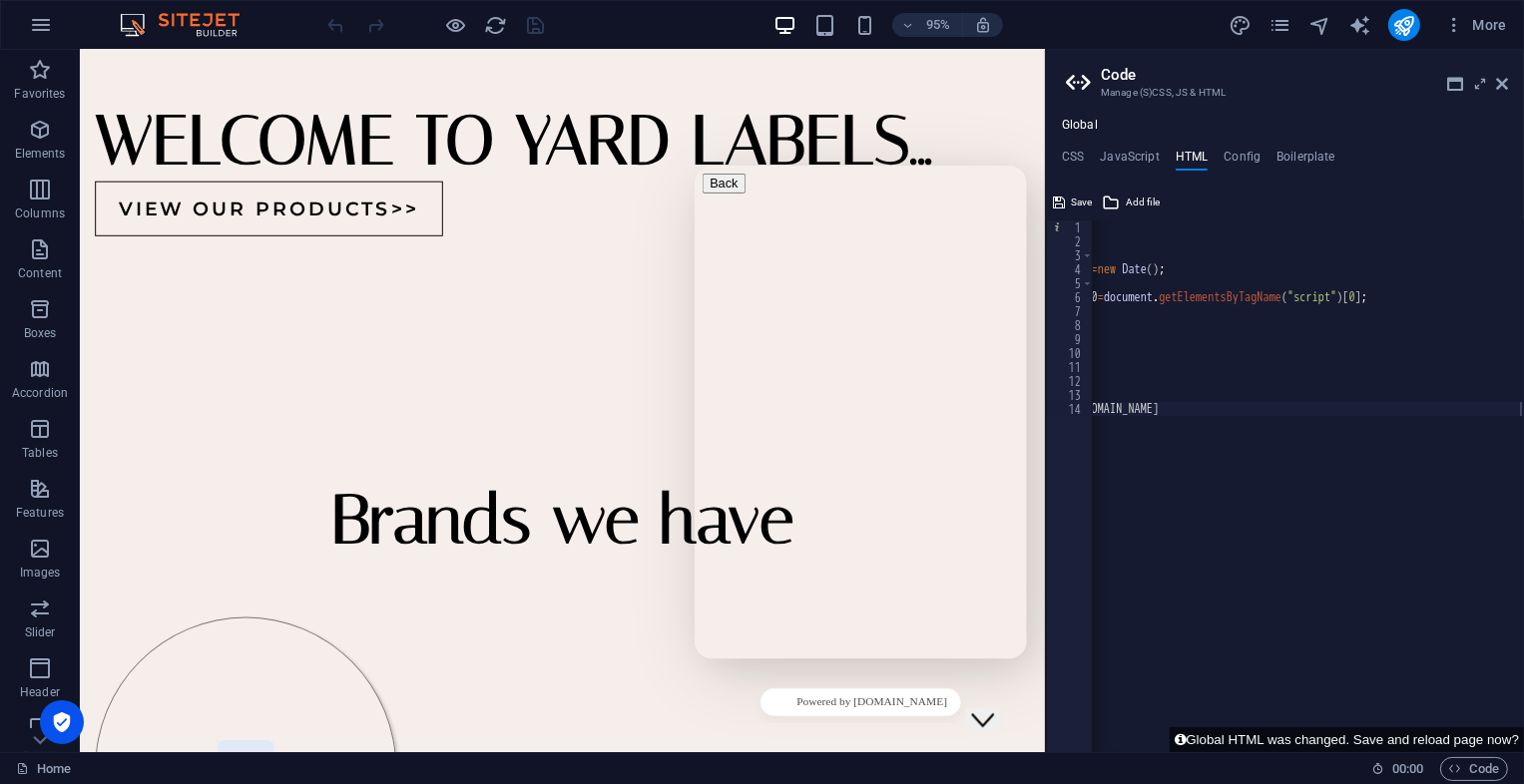 drag, startPoint x: 1204, startPoint y: 744, endPoint x: 1067, endPoint y: 750, distance: 137.13132 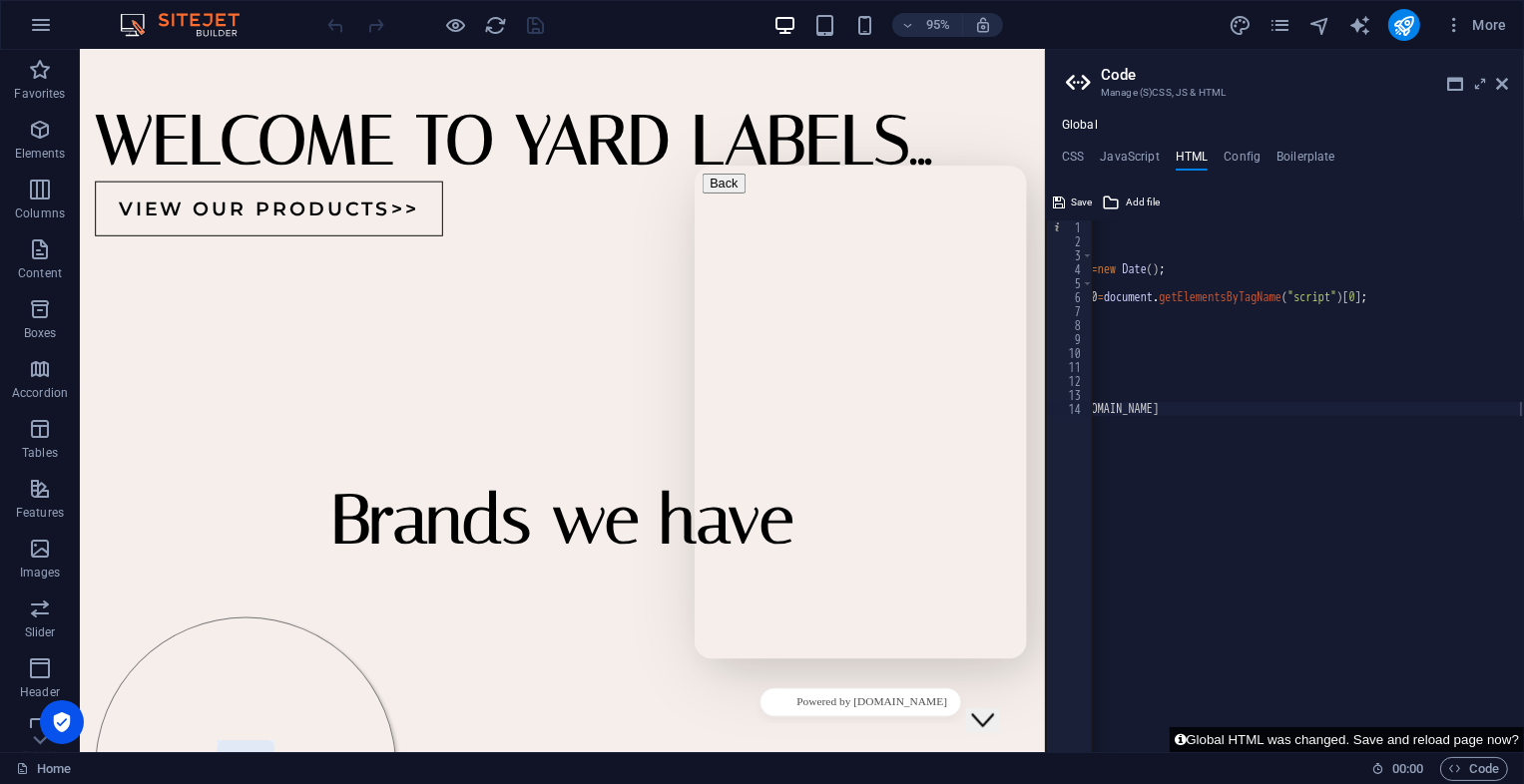 drag, startPoint x: 1169, startPoint y: 741, endPoint x: 1256, endPoint y: 733, distance: 87.36704 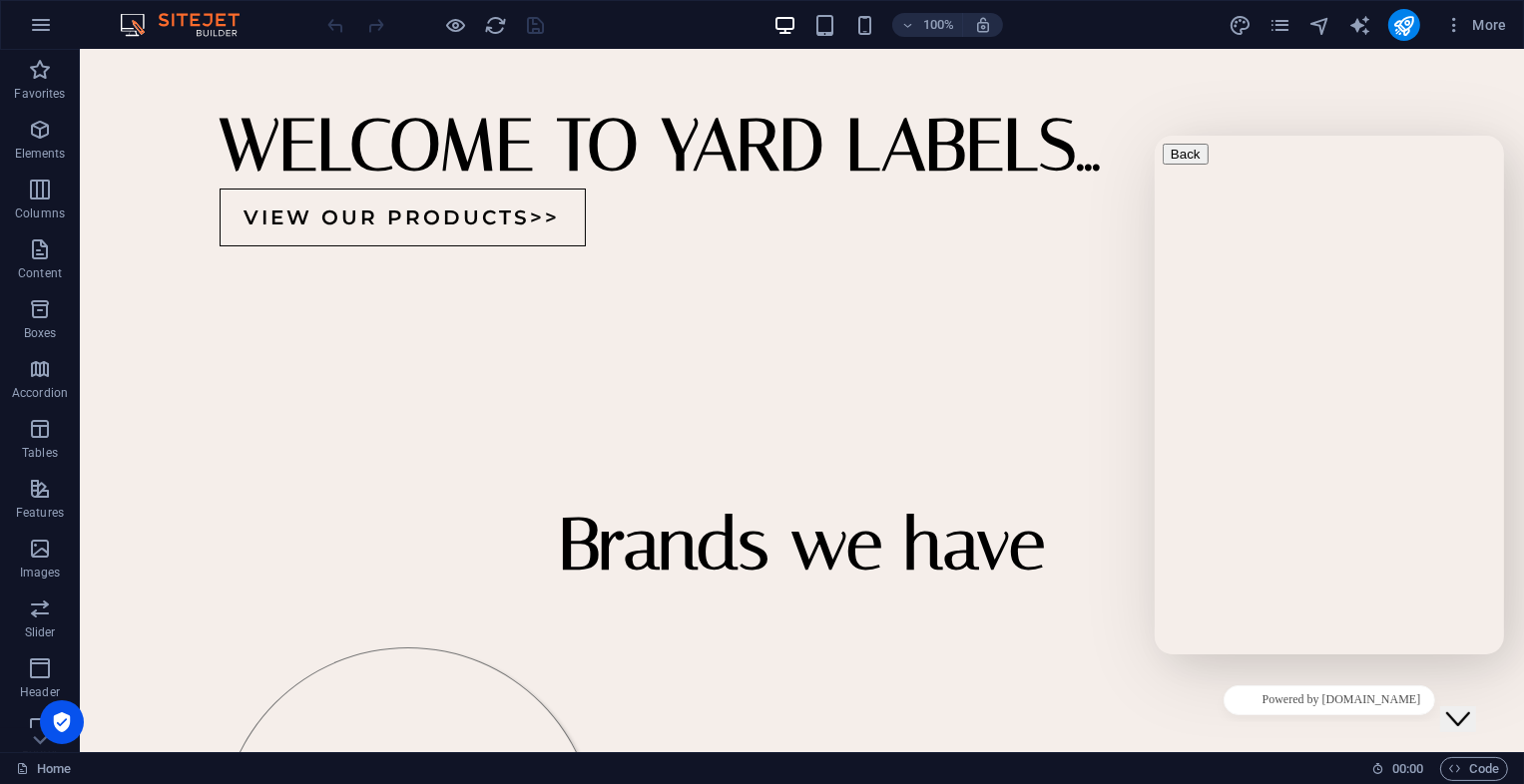click on "Close Chat This icon closes the chat window." 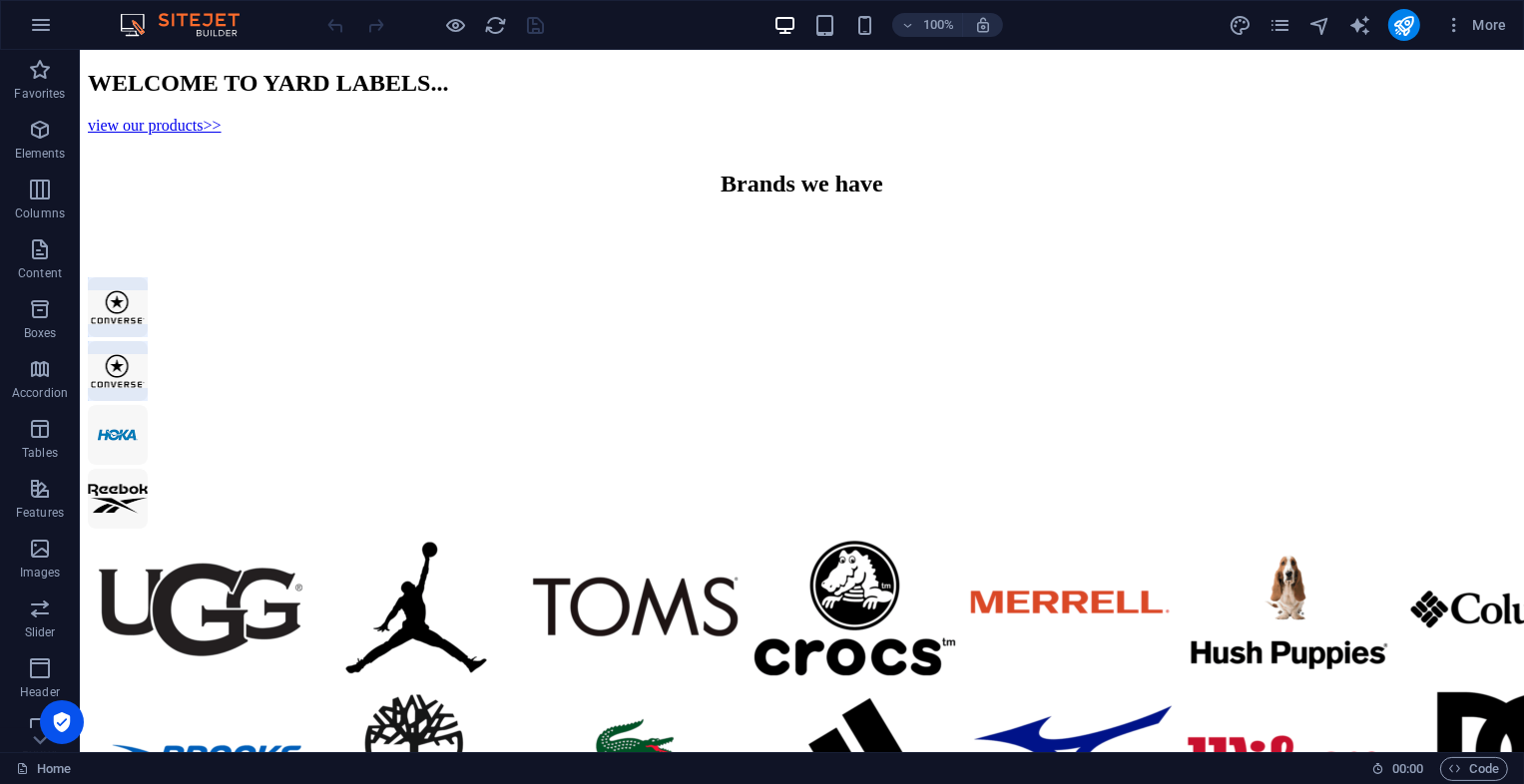 scroll, scrollTop: 0, scrollLeft: 0, axis: both 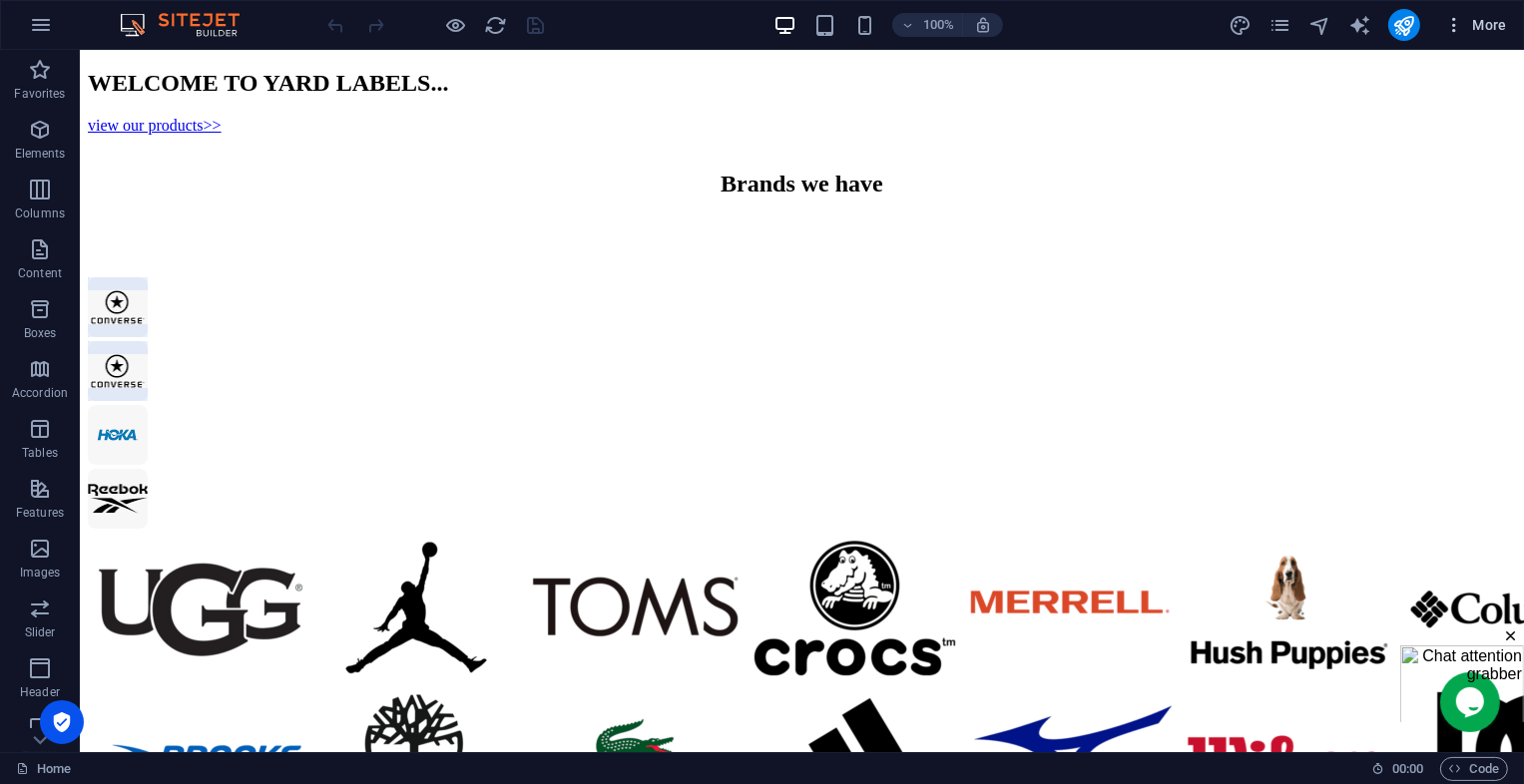 click at bounding box center [1454, 25] 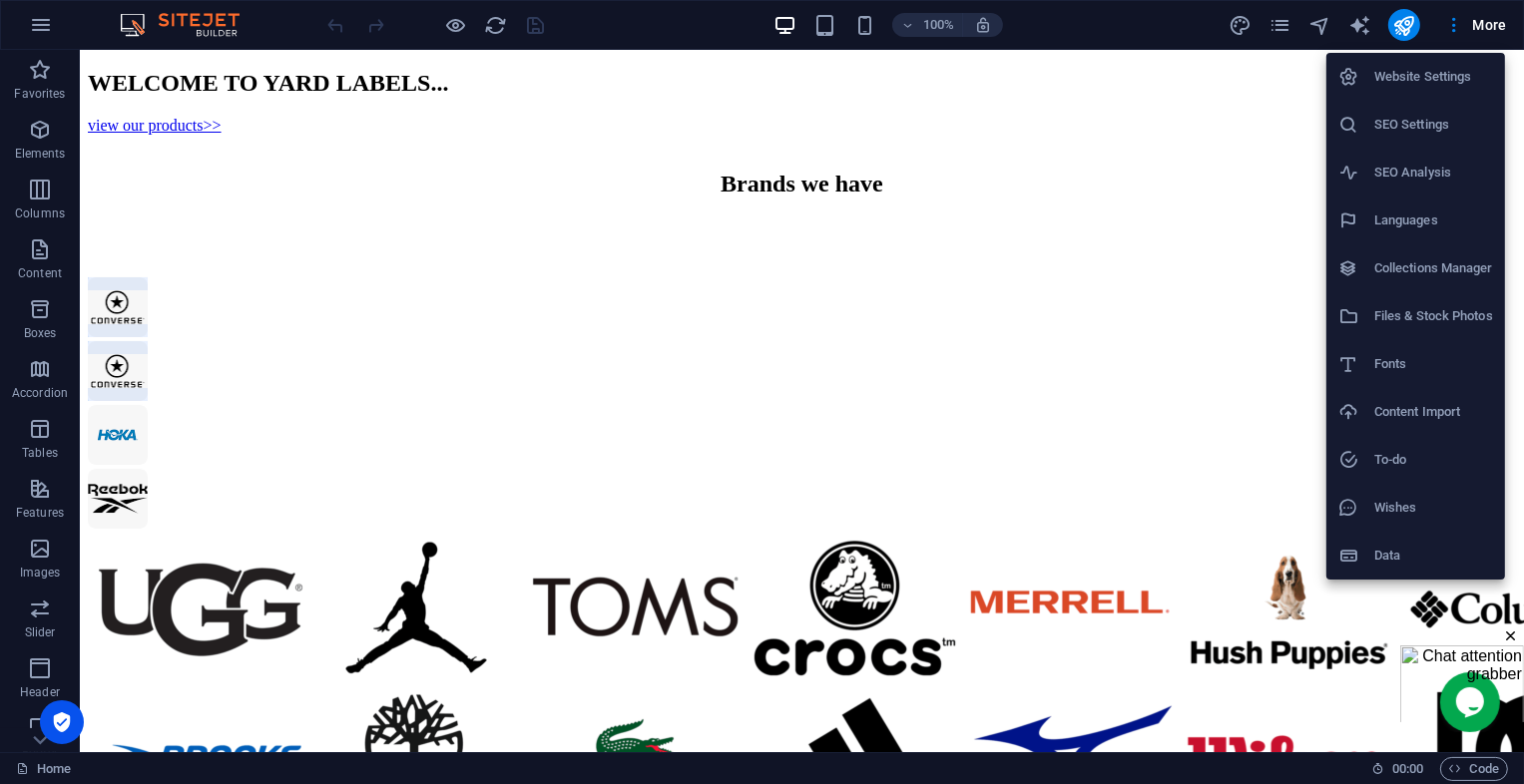 click on "SEO Settings" at bounding box center [1433, 125] 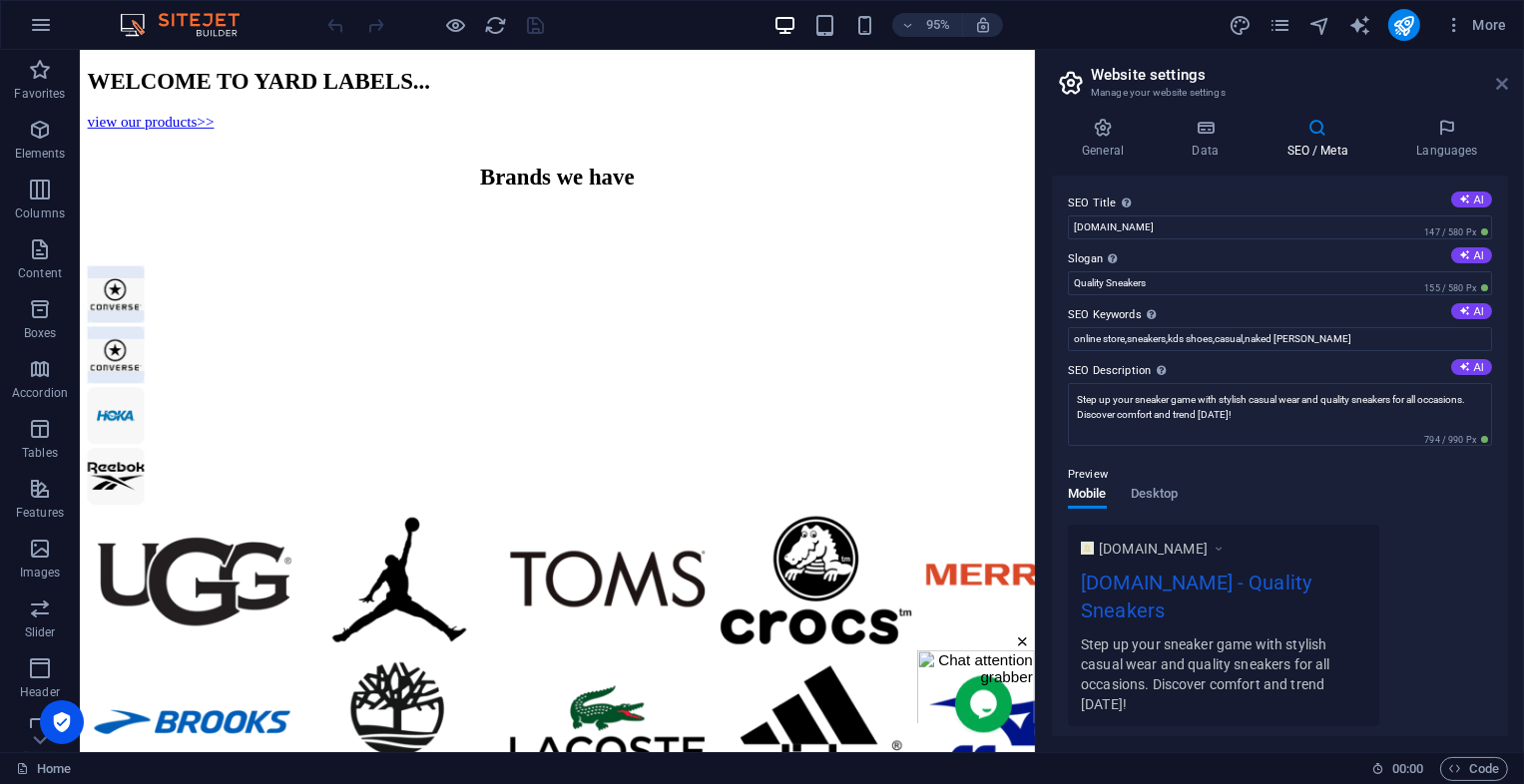 click at bounding box center [1502, 84] 